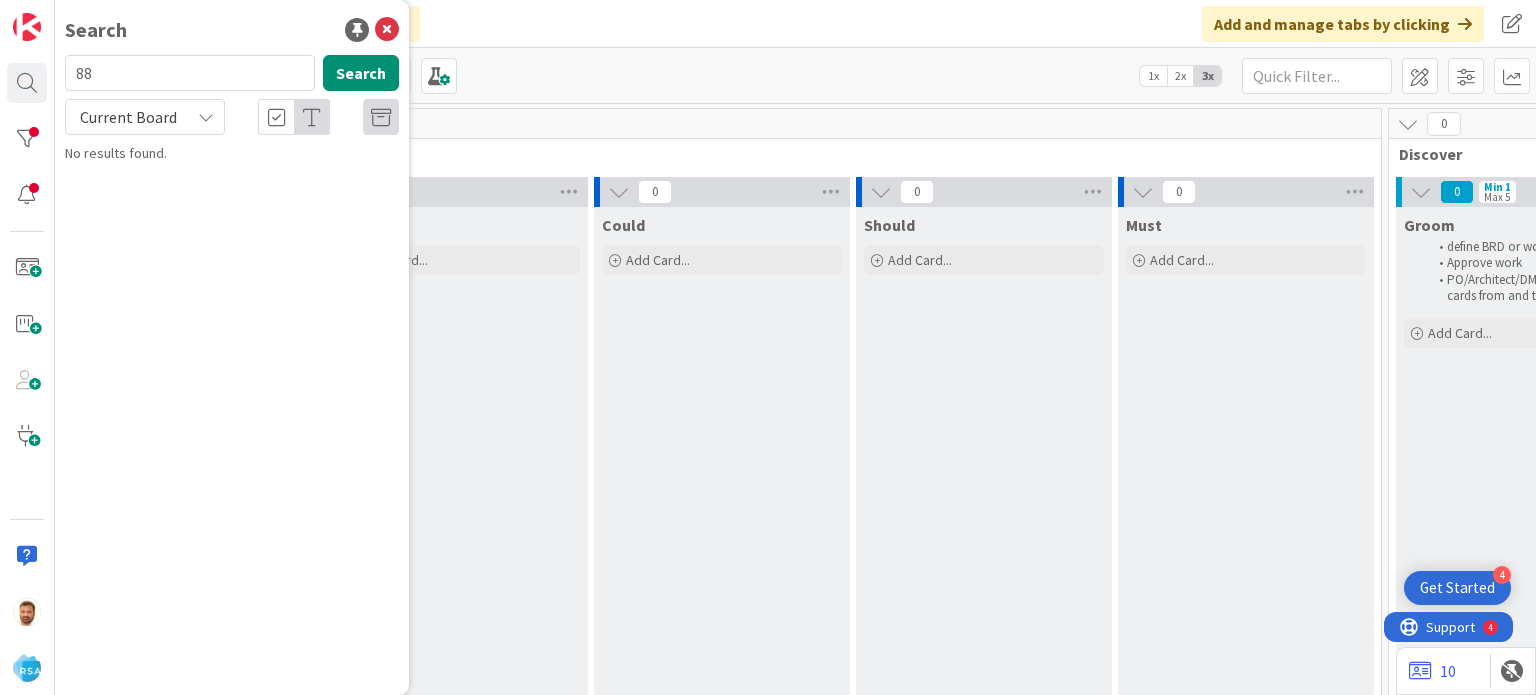 scroll, scrollTop: 0, scrollLeft: 0, axis: both 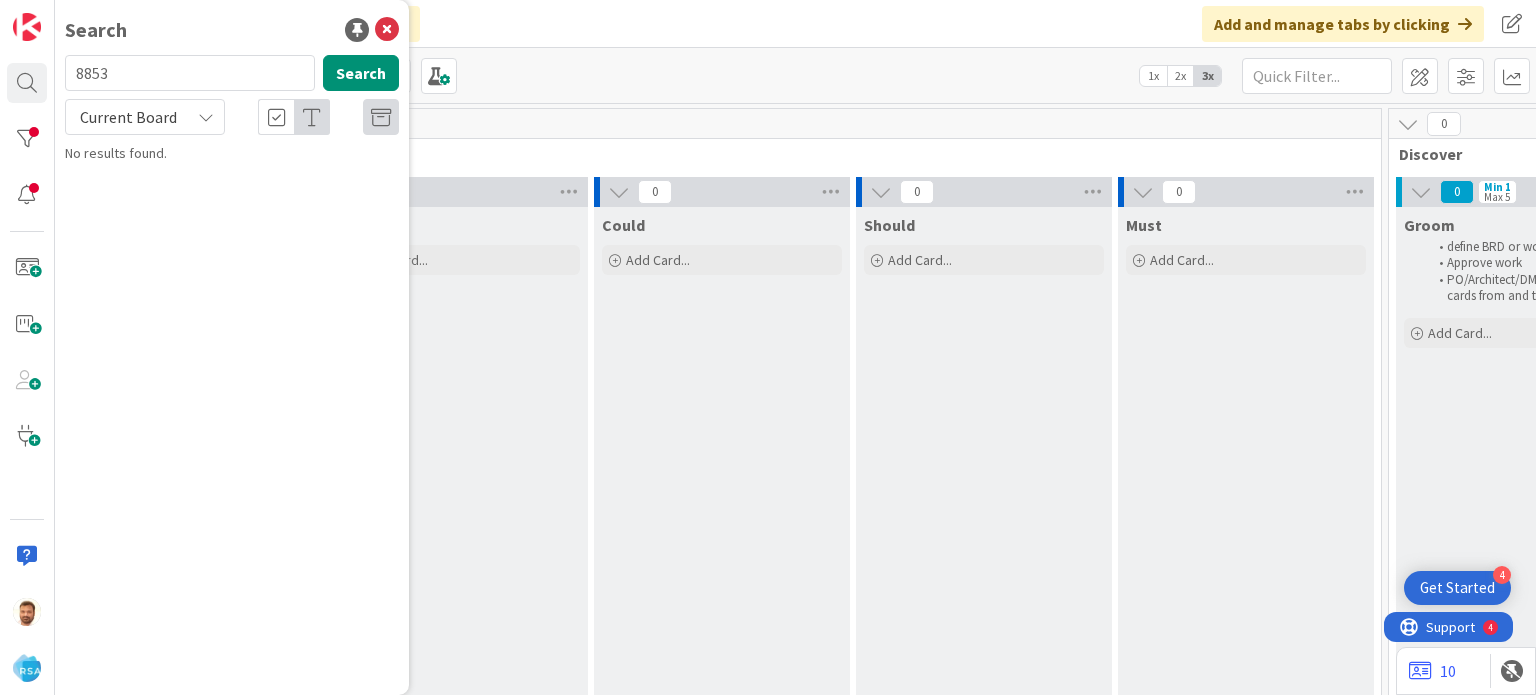 type on "8853" 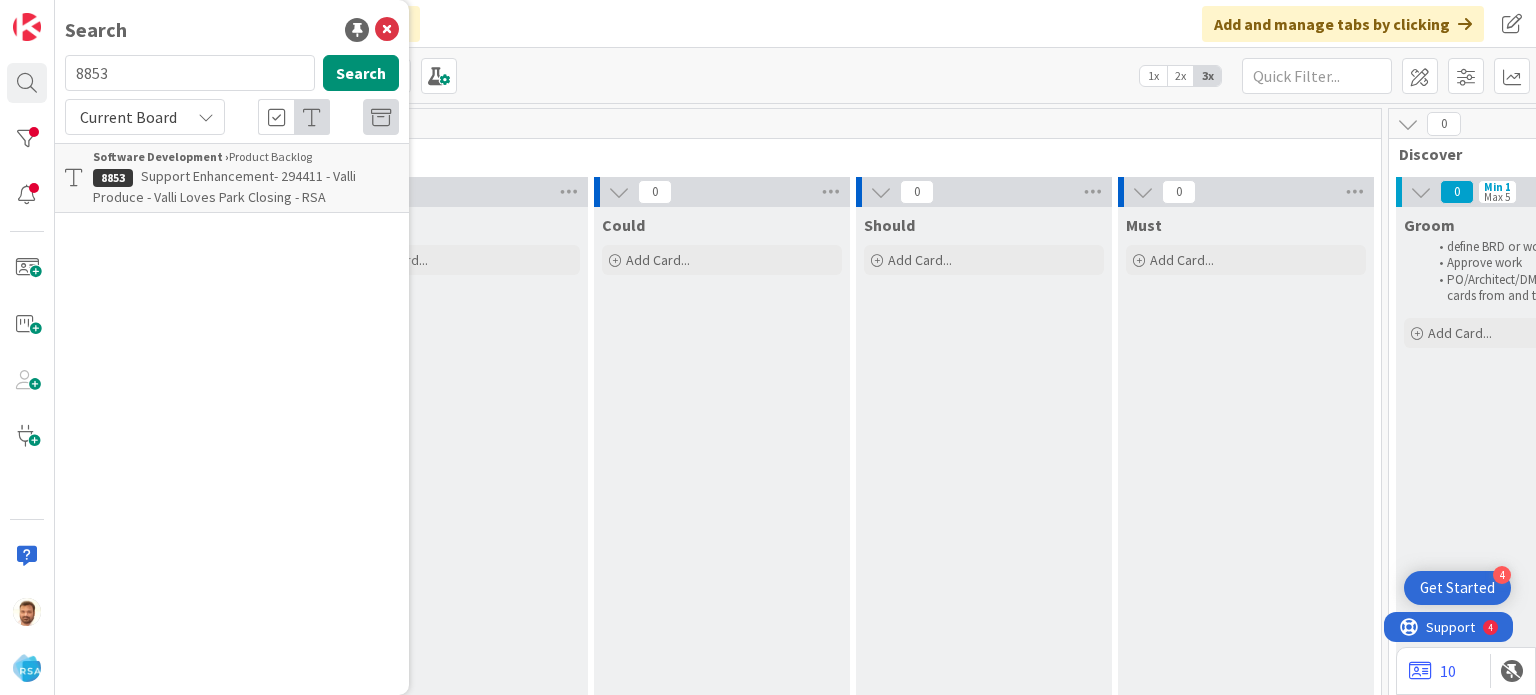 click on "Software Development ›" at bounding box center [161, 156] 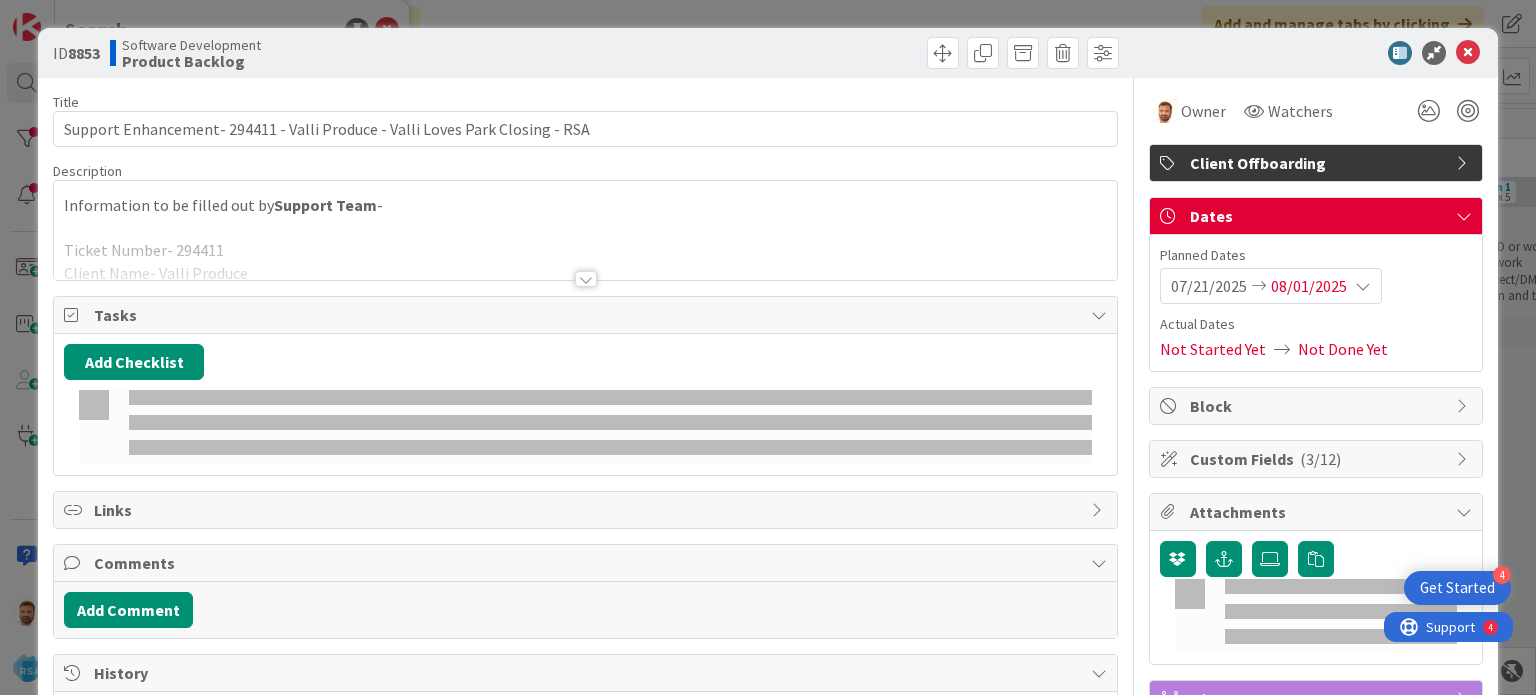 scroll, scrollTop: 0, scrollLeft: 0, axis: both 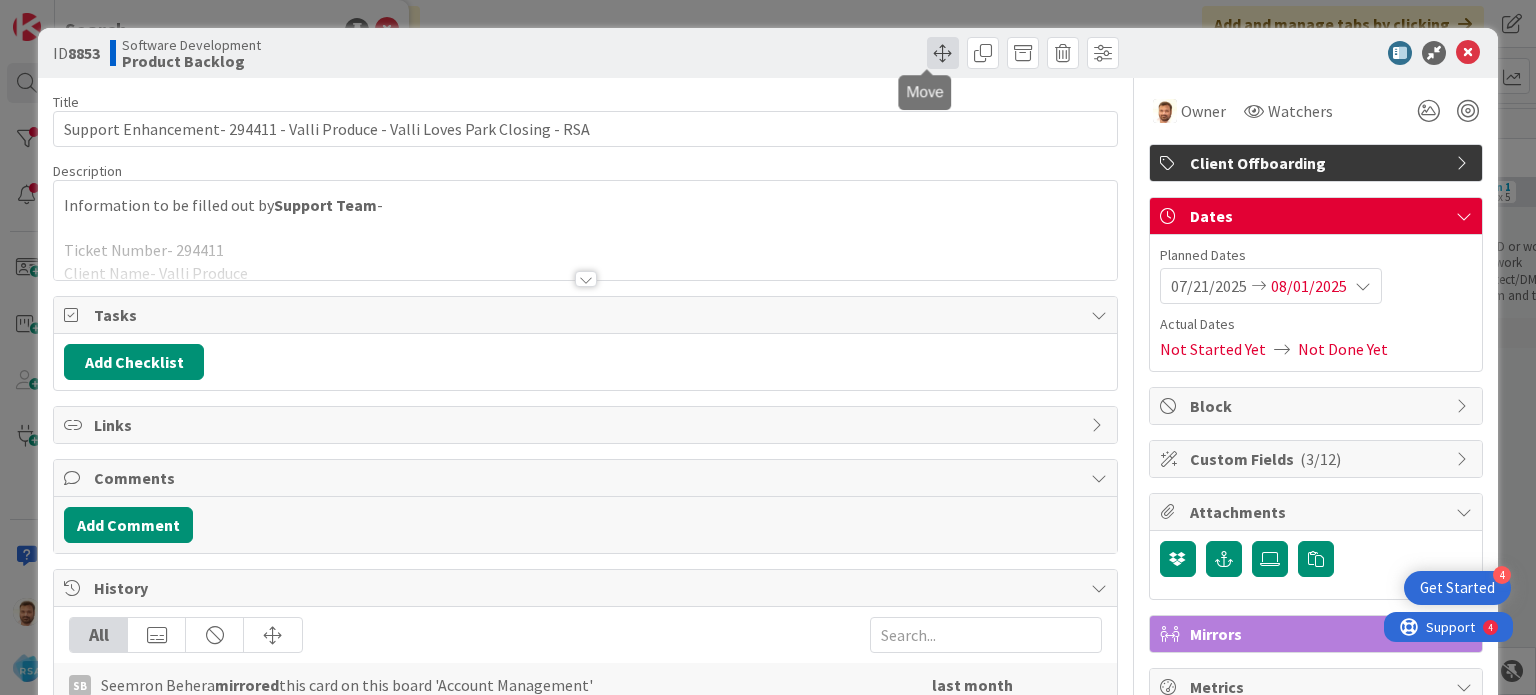 click at bounding box center (943, 53) 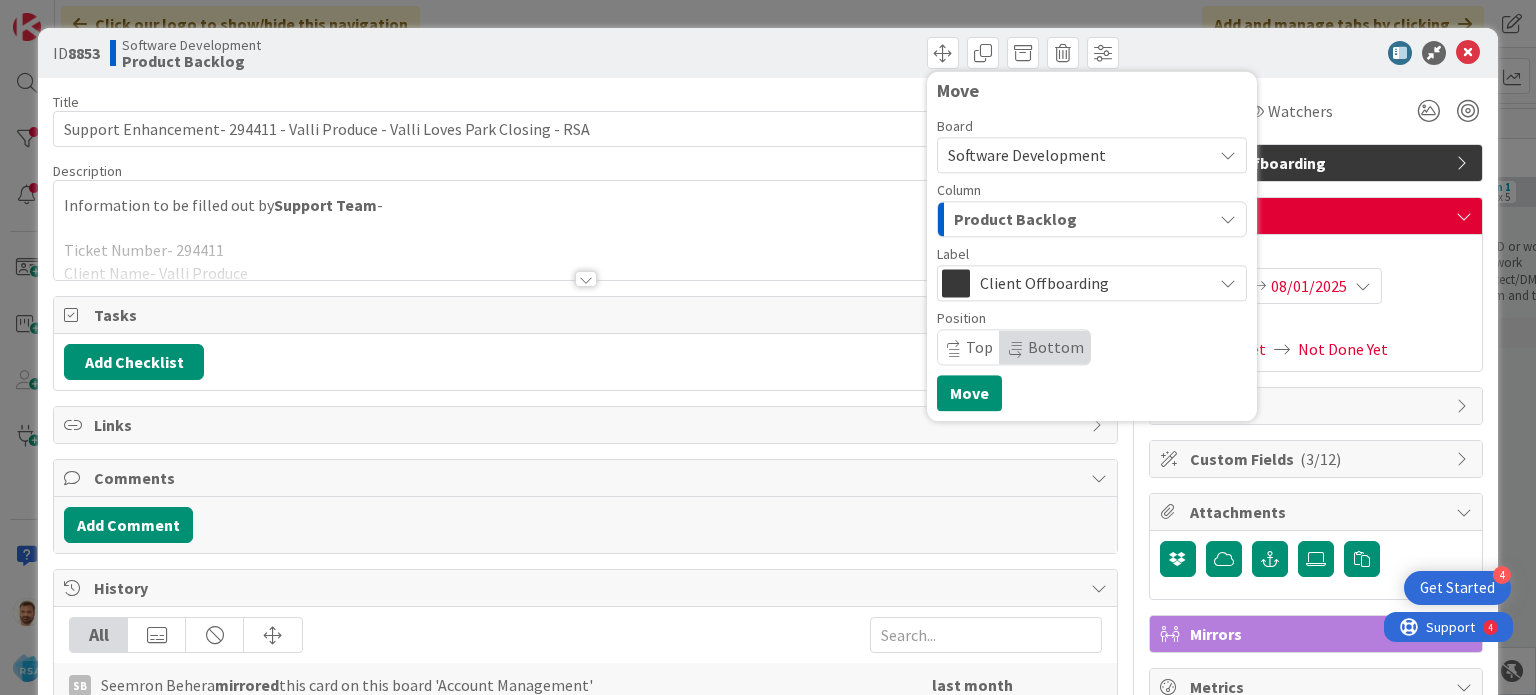 click on "Product Backlog" at bounding box center (1015, 219) 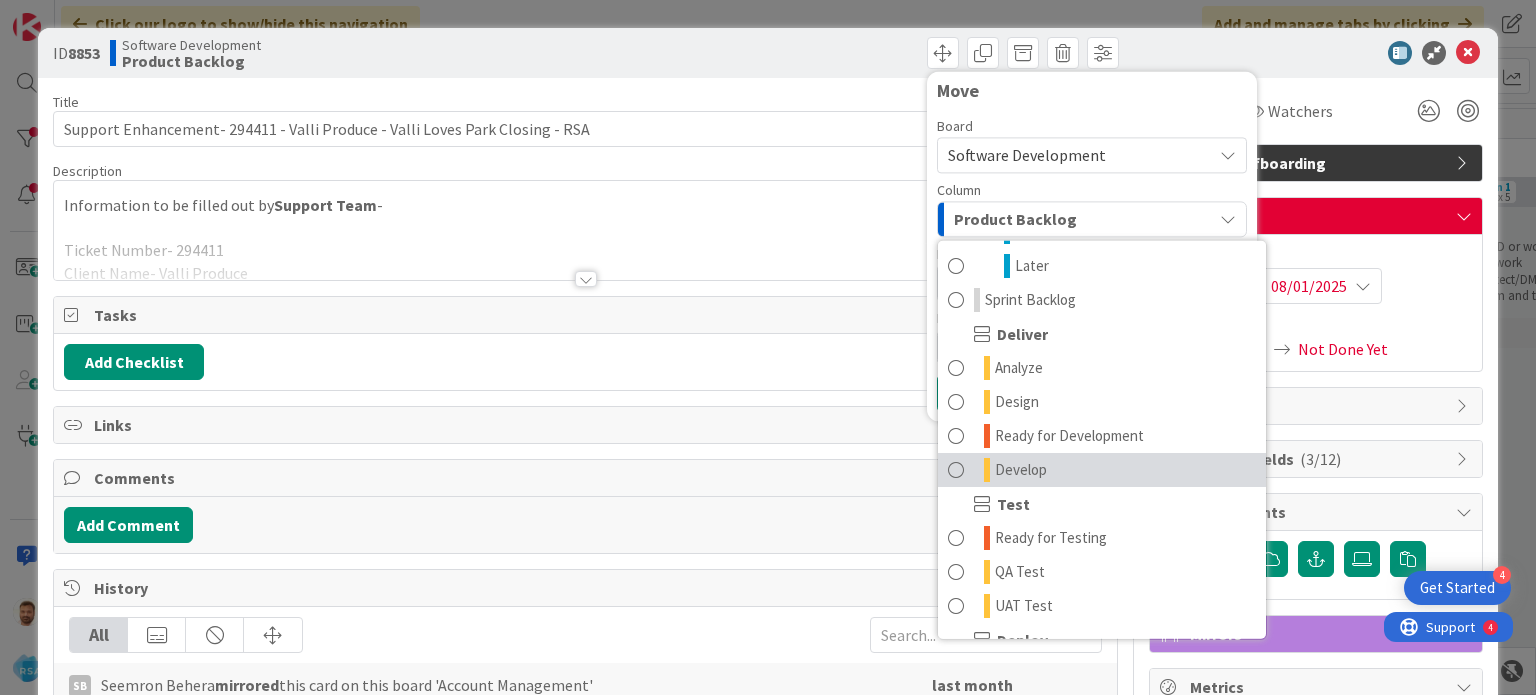 scroll, scrollTop: 400, scrollLeft: 0, axis: vertical 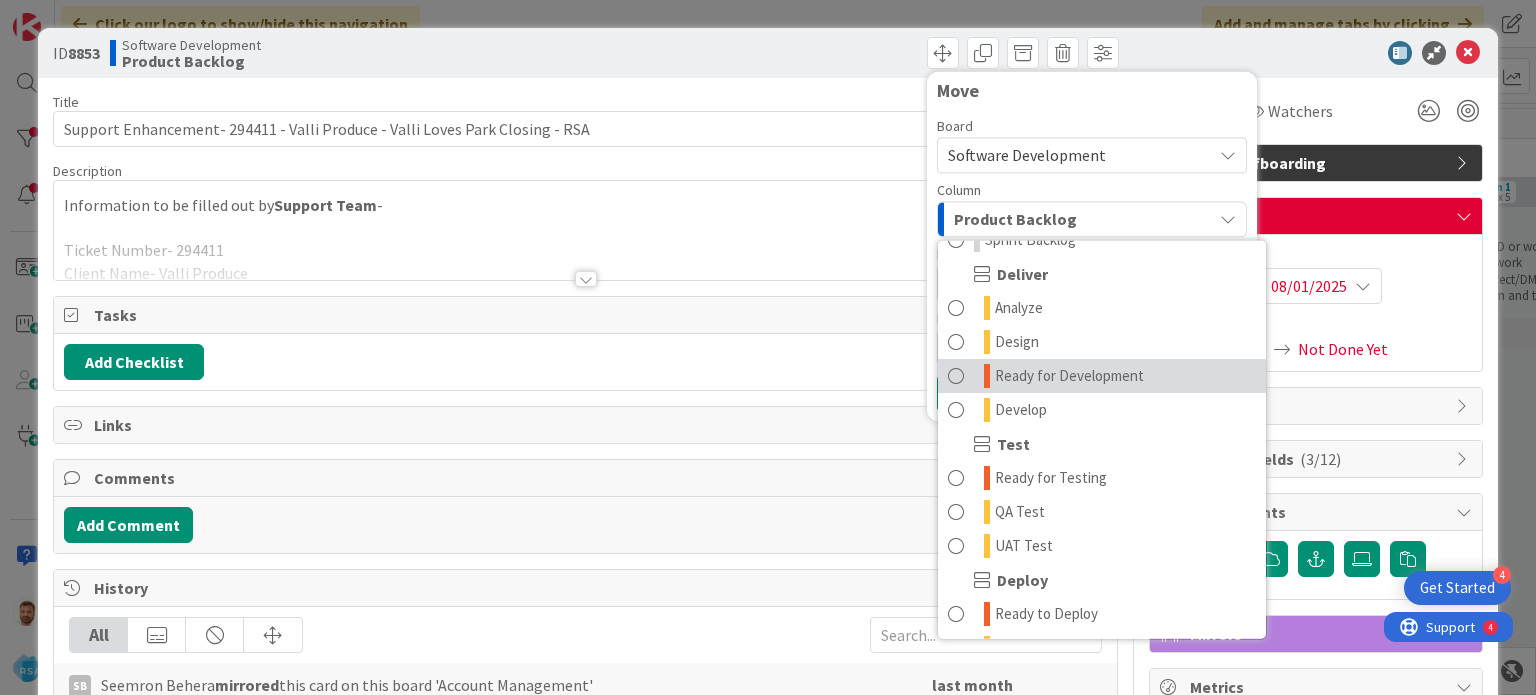 click on "Ready for Development" at bounding box center (1069, 376) 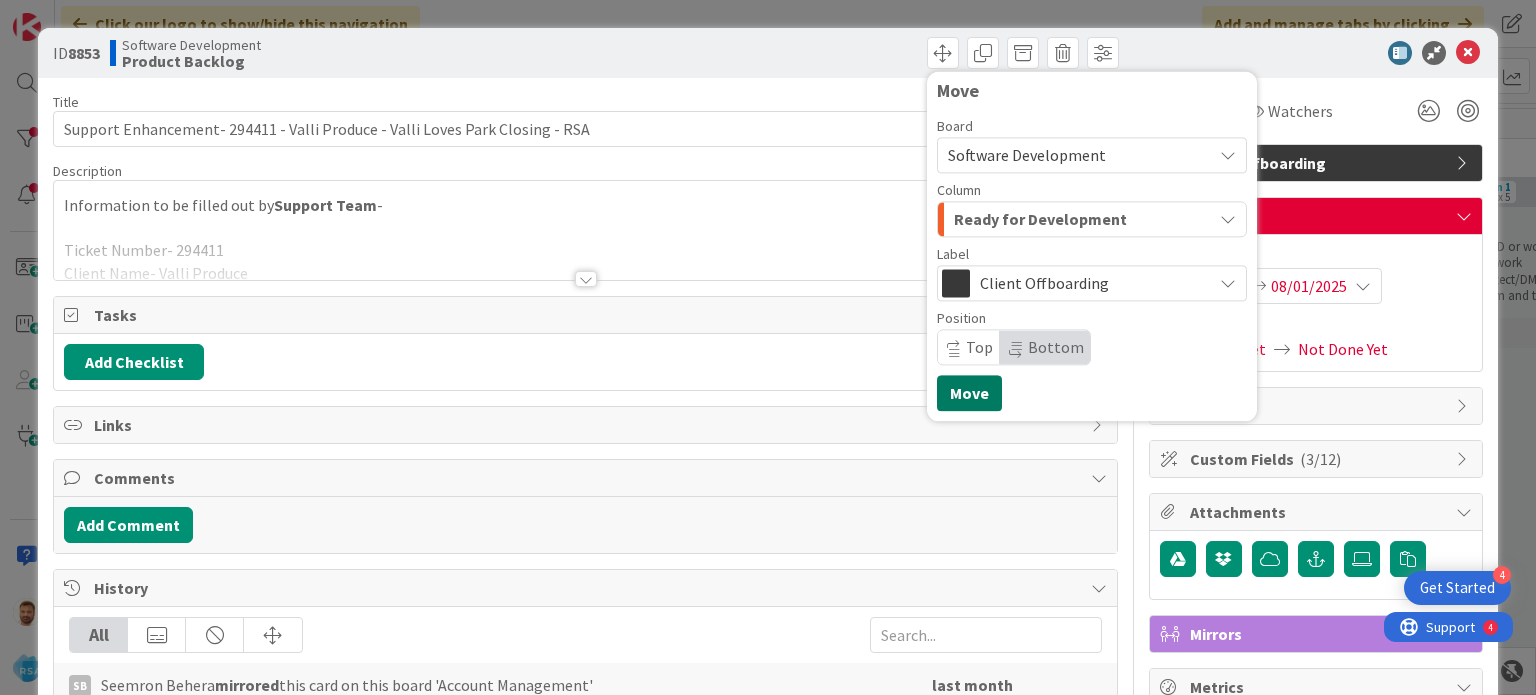 click on "Move" at bounding box center (969, 393) 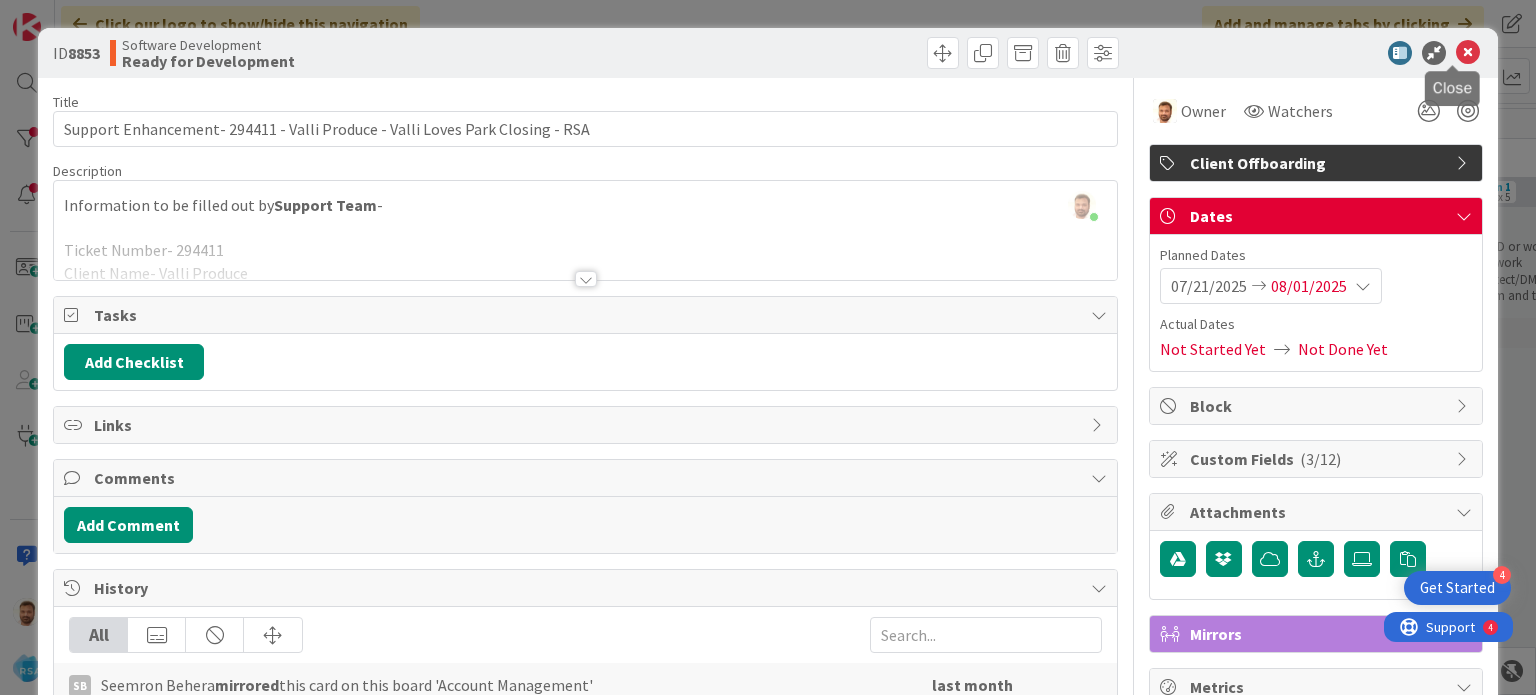click at bounding box center [1468, 53] 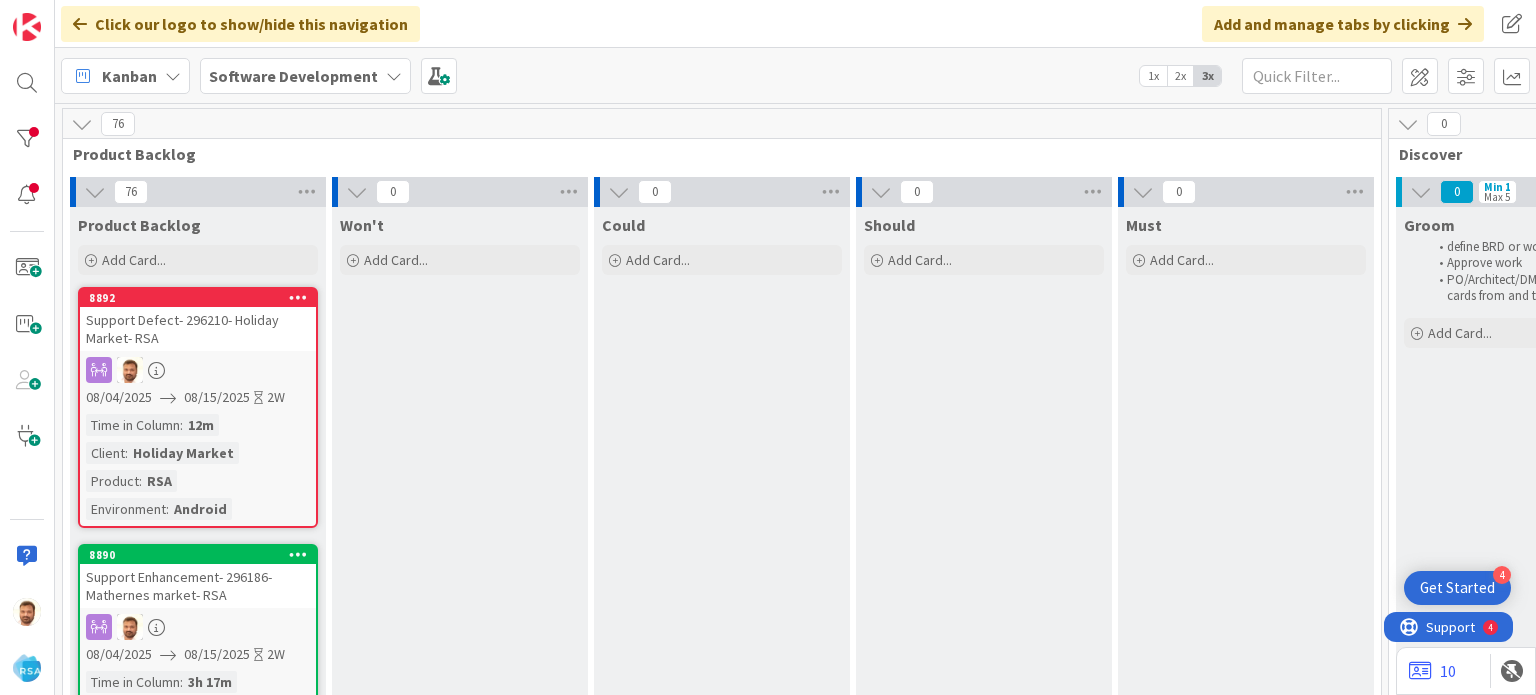 scroll, scrollTop: 0, scrollLeft: 0, axis: both 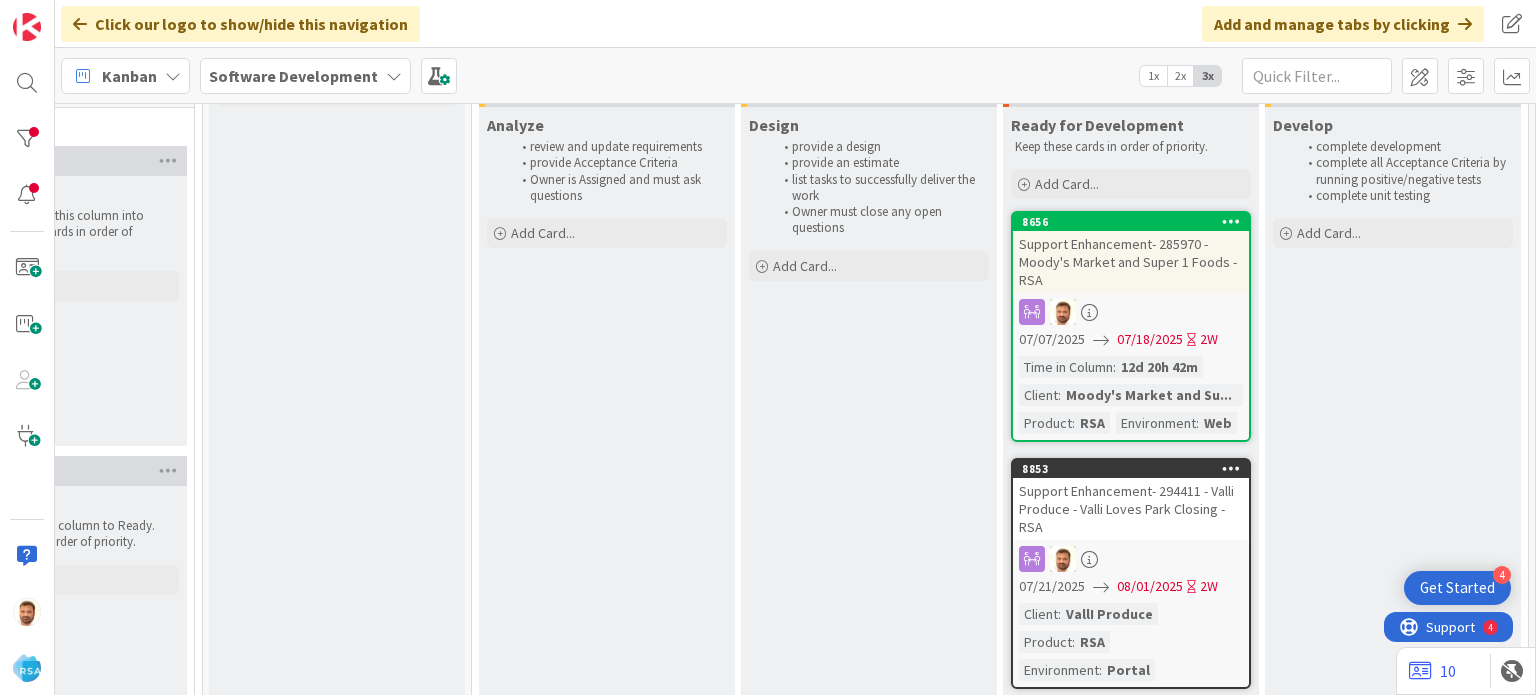 click on "Support Enhancement- 294411 - Valli Produce - Valli Loves Park Closing - RSA" at bounding box center [1131, 509] 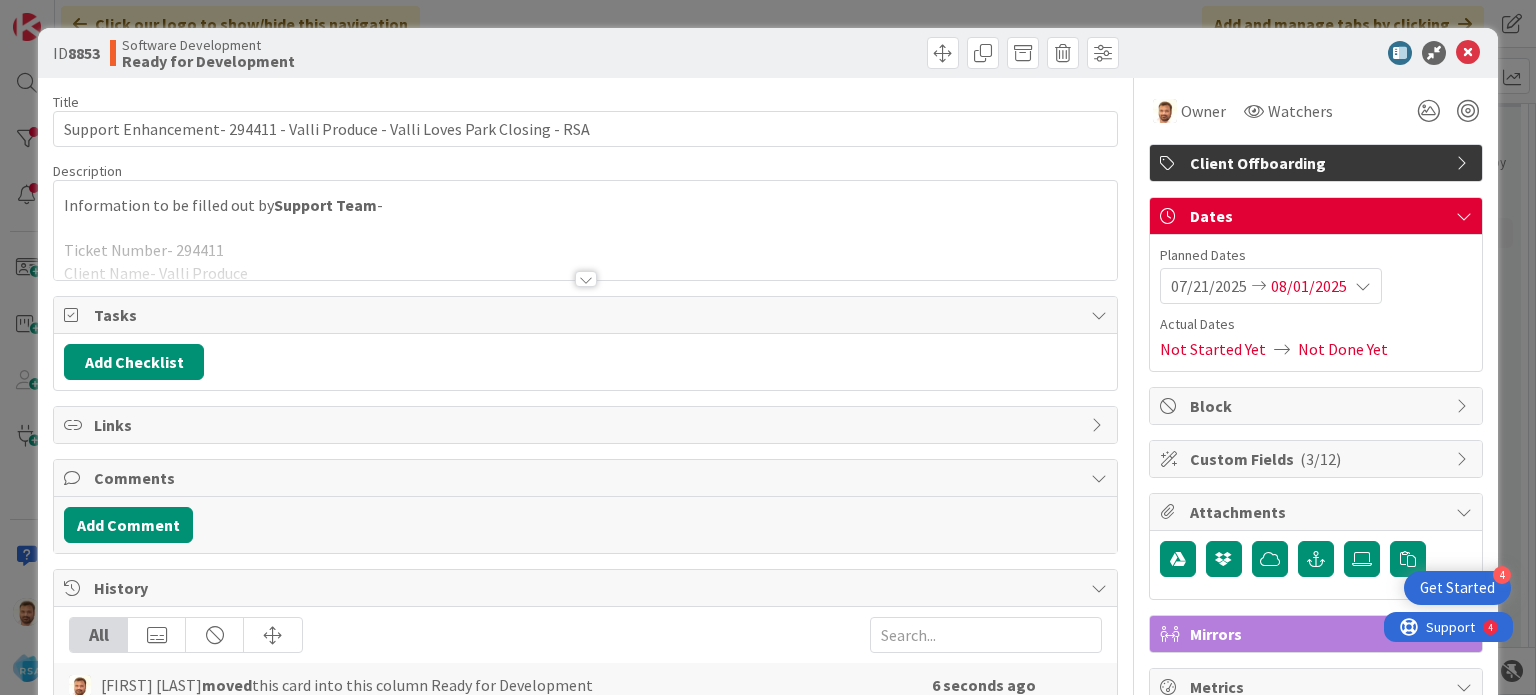scroll, scrollTop: 0, scrollLeft: 0, axis: both 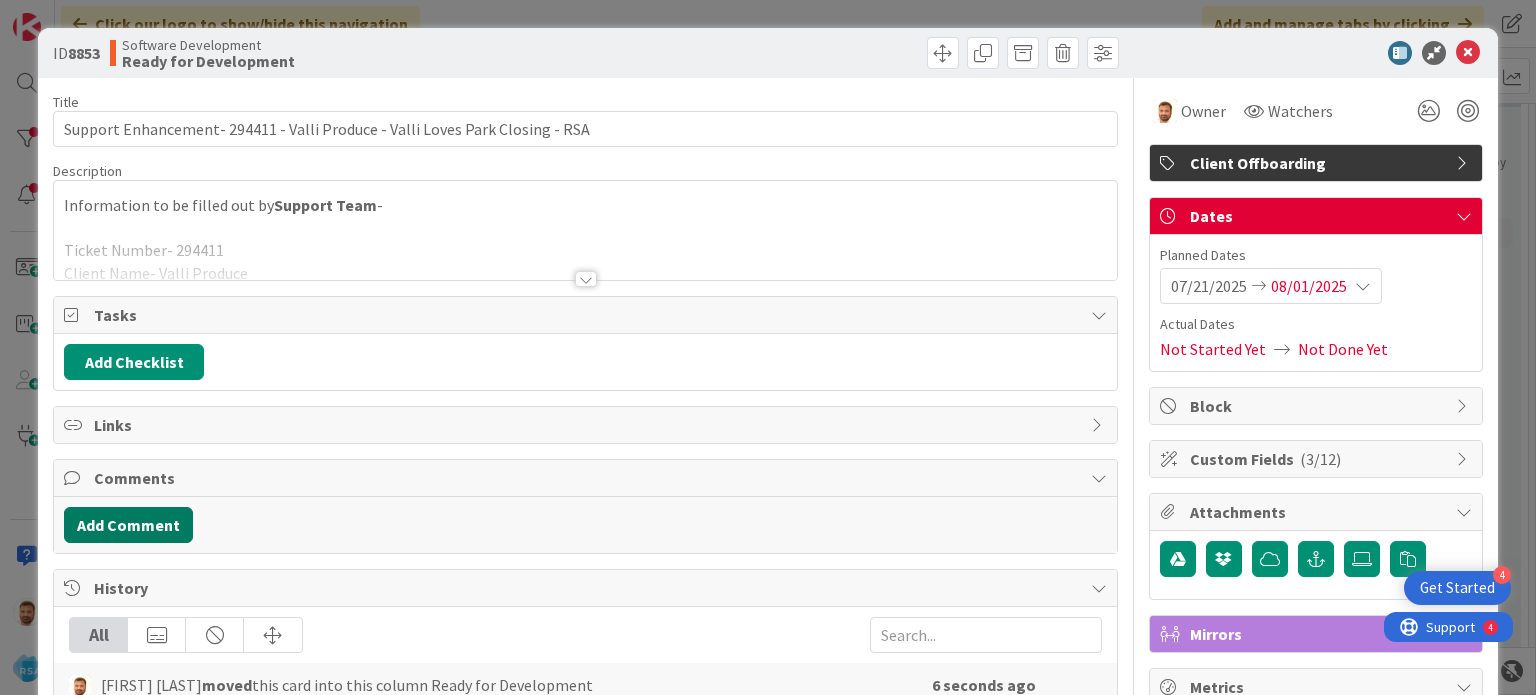 click on "Add Comment" at bounding box center (128, 525) 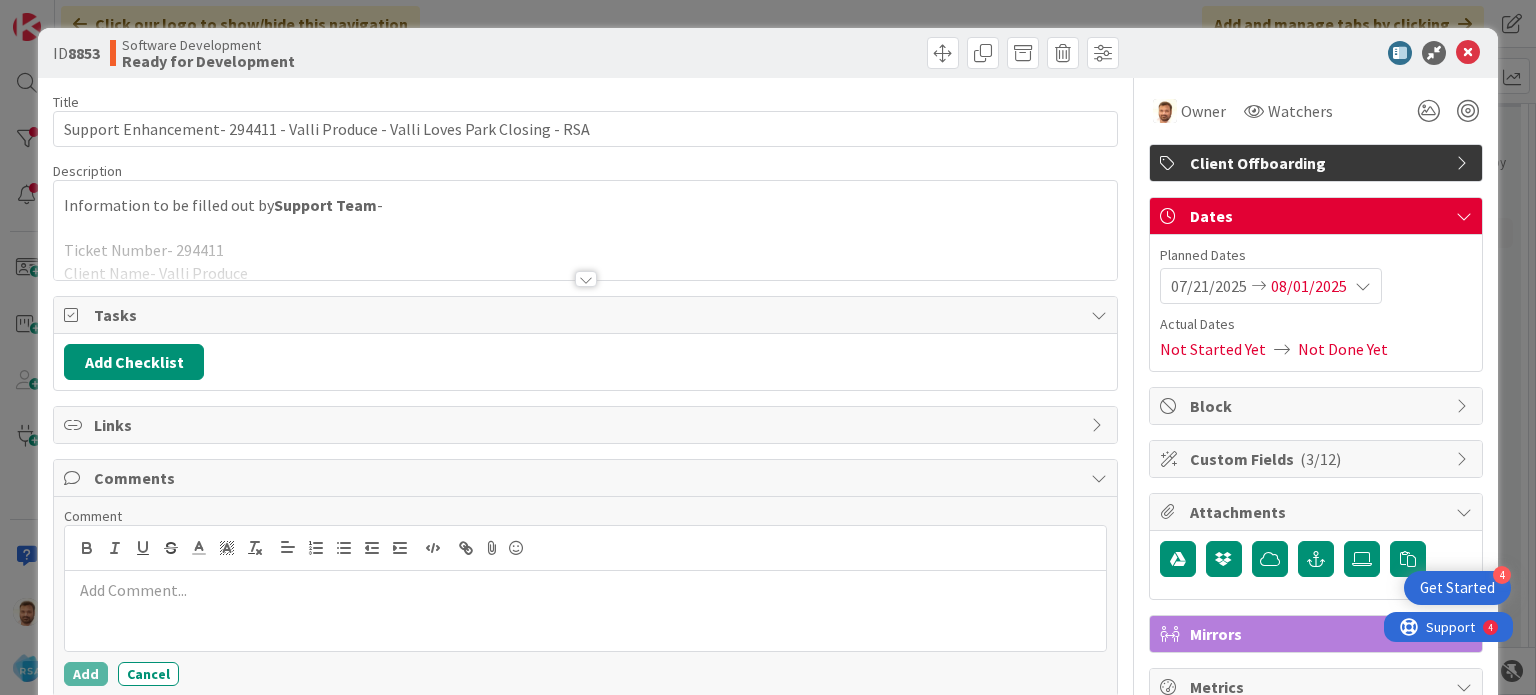 click at bounding box center (585, 590) 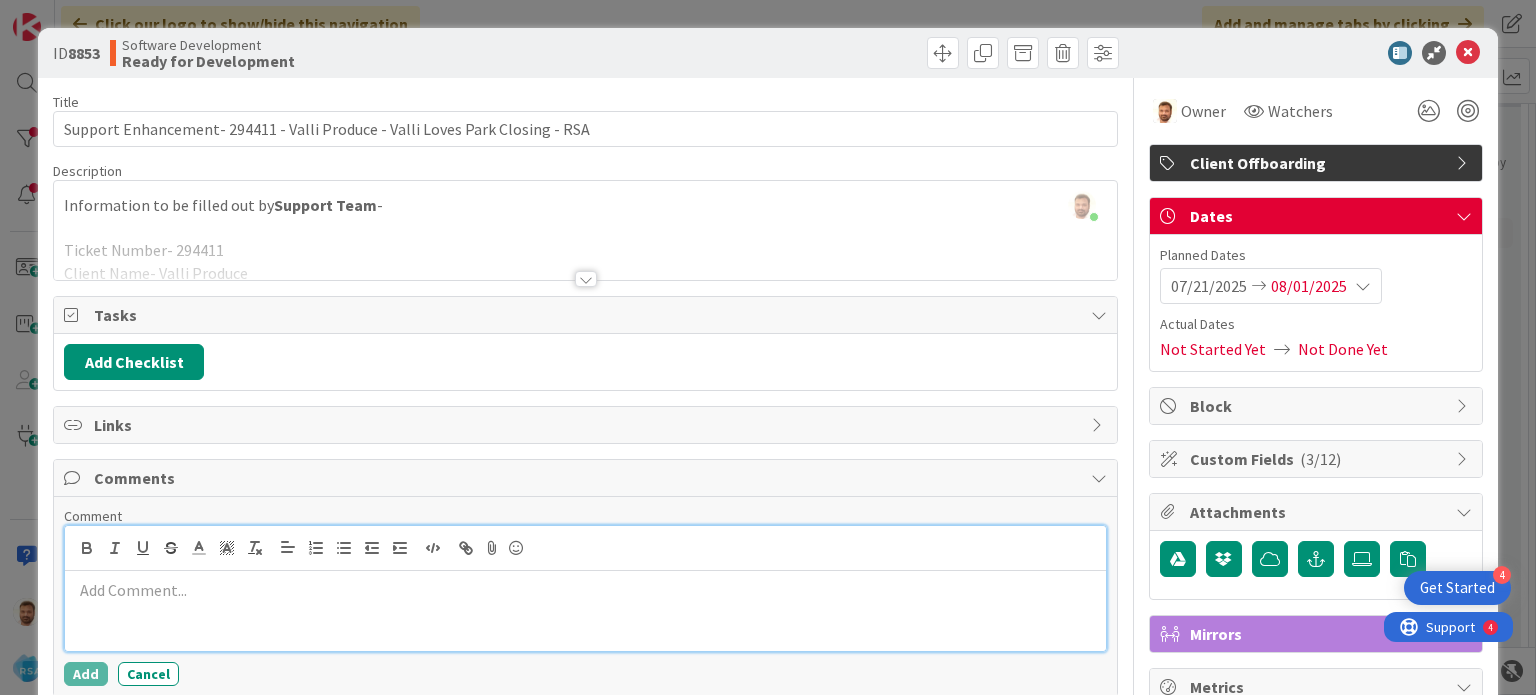 click at bounding box center (585, 590) 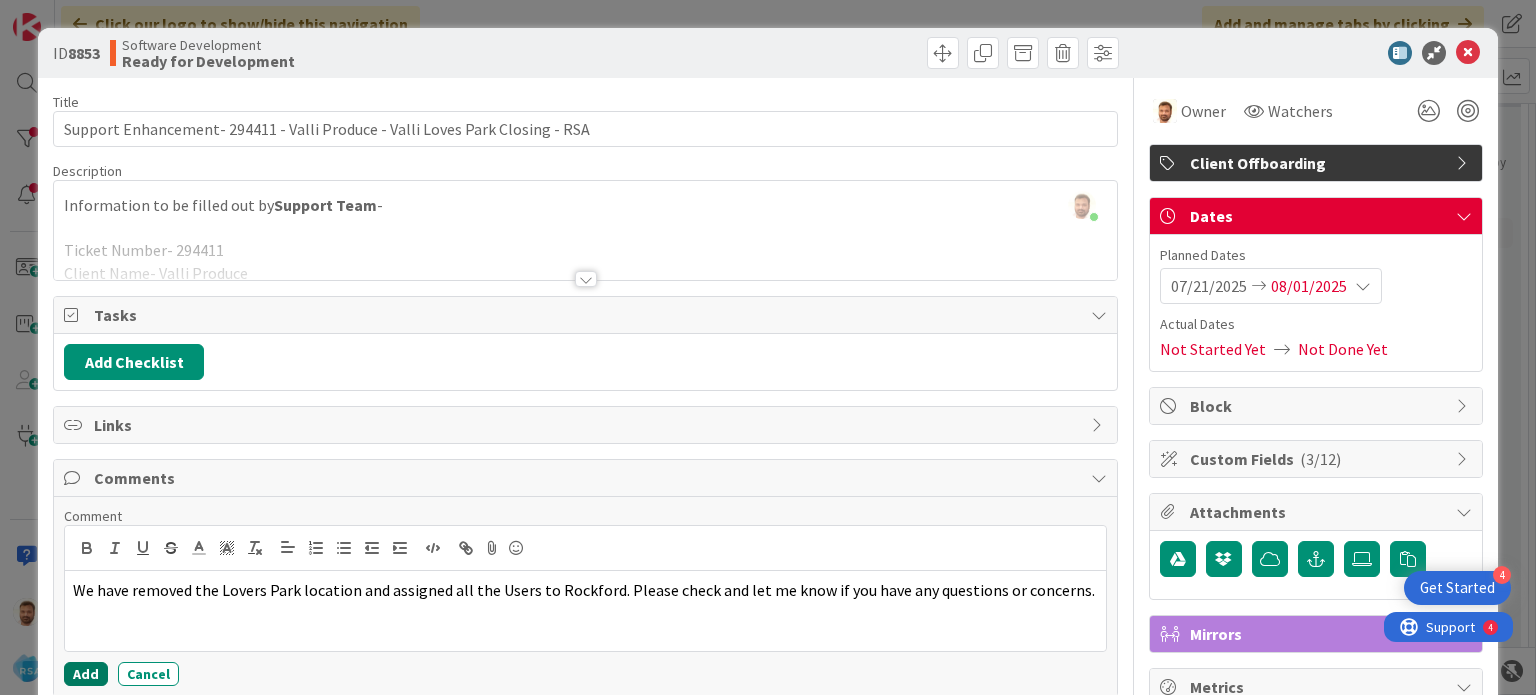 click on "Add" at bounding box center [86, 674] 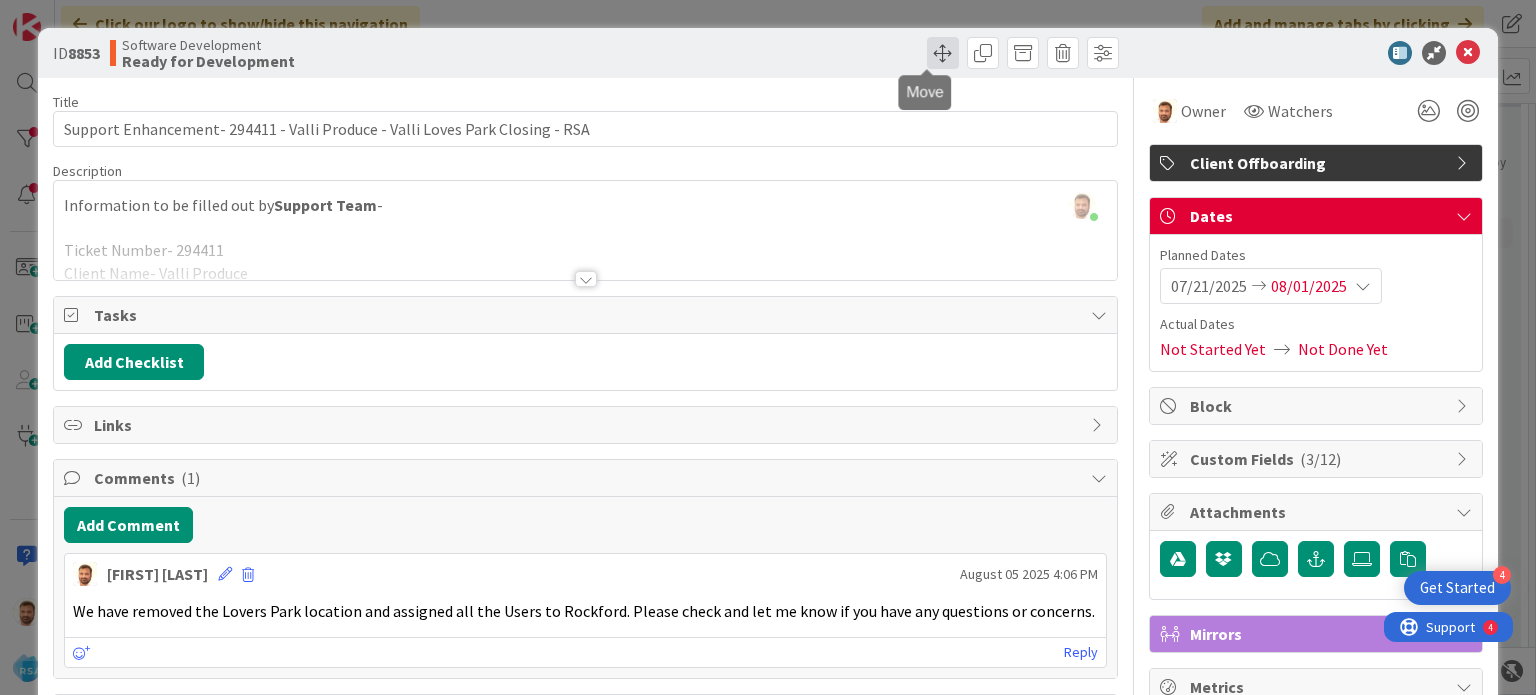 click at bounding box center (943, 53) 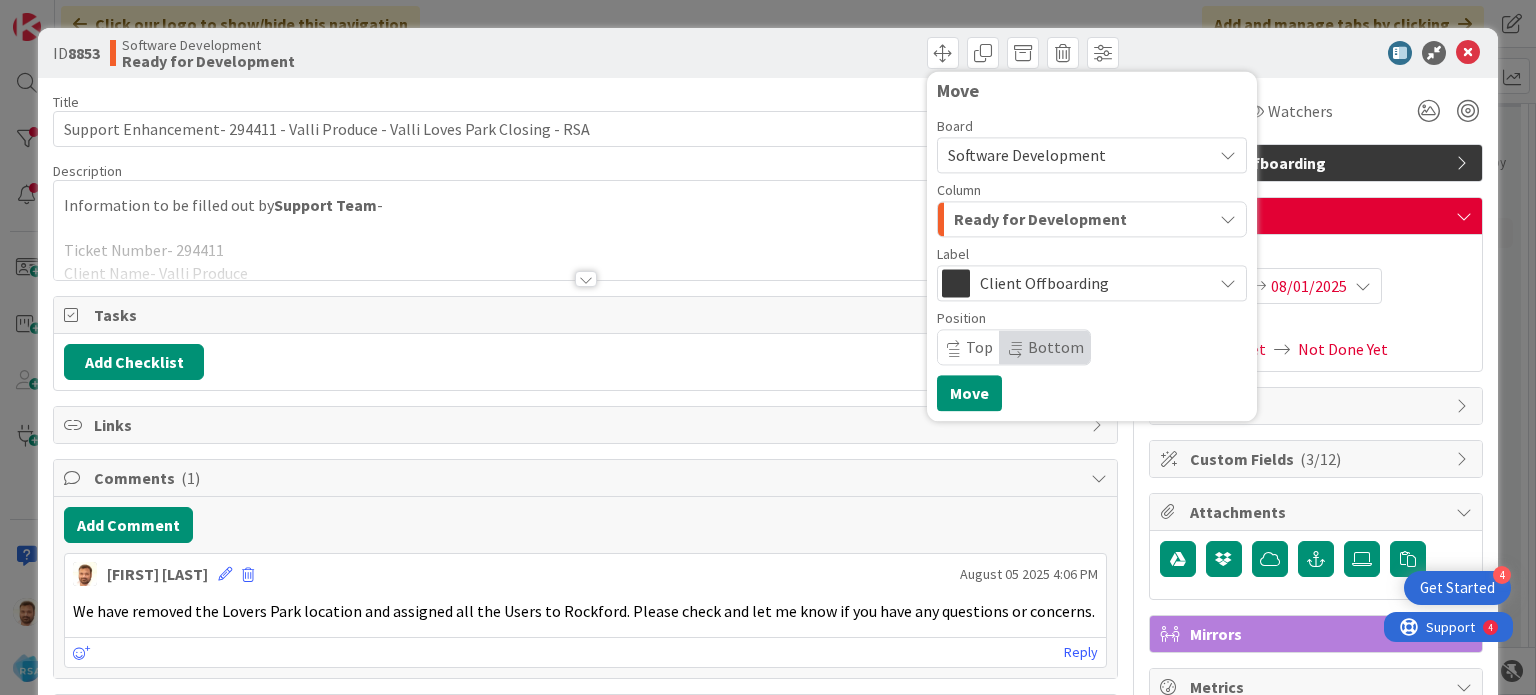 click on "Ready for Development" at bounding box center [1040, 219] 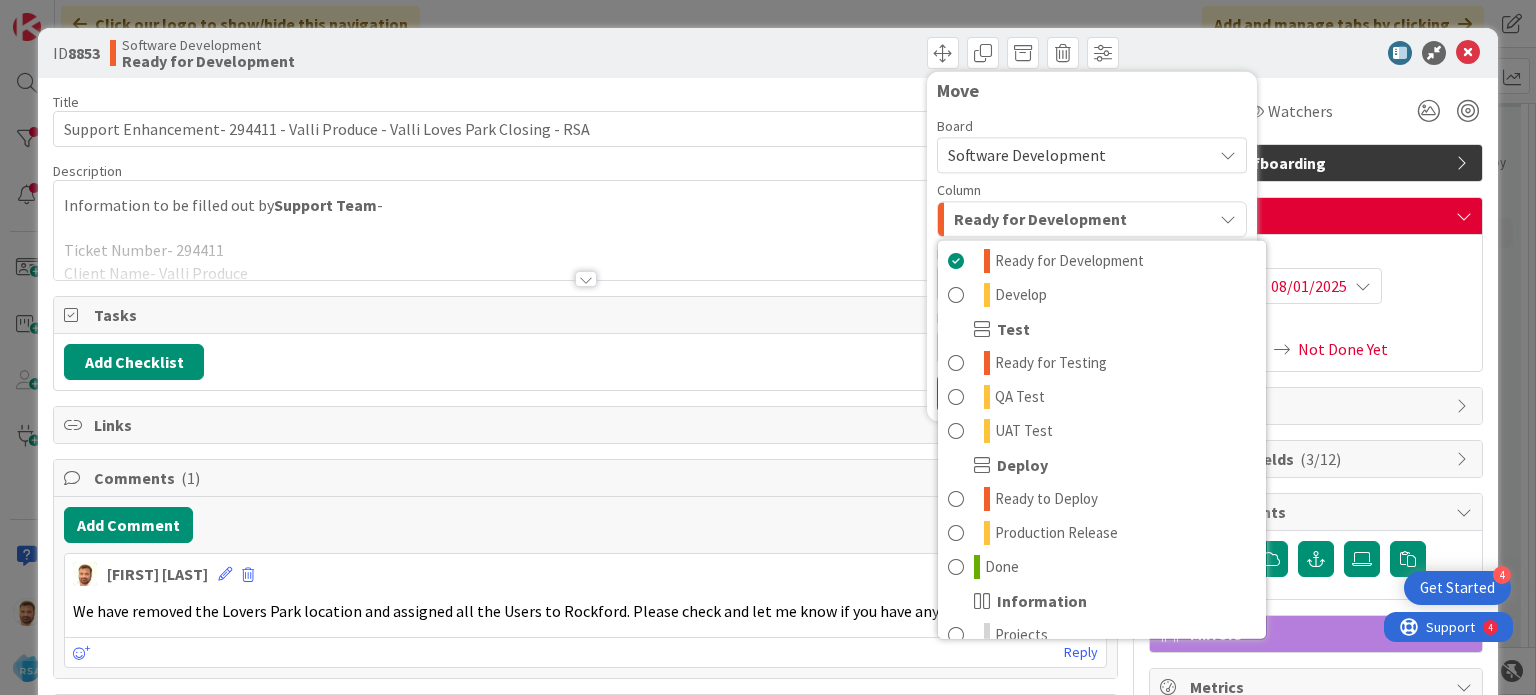 scroll, scrollTop: 569, scrollLeft: 0, axis: vertical 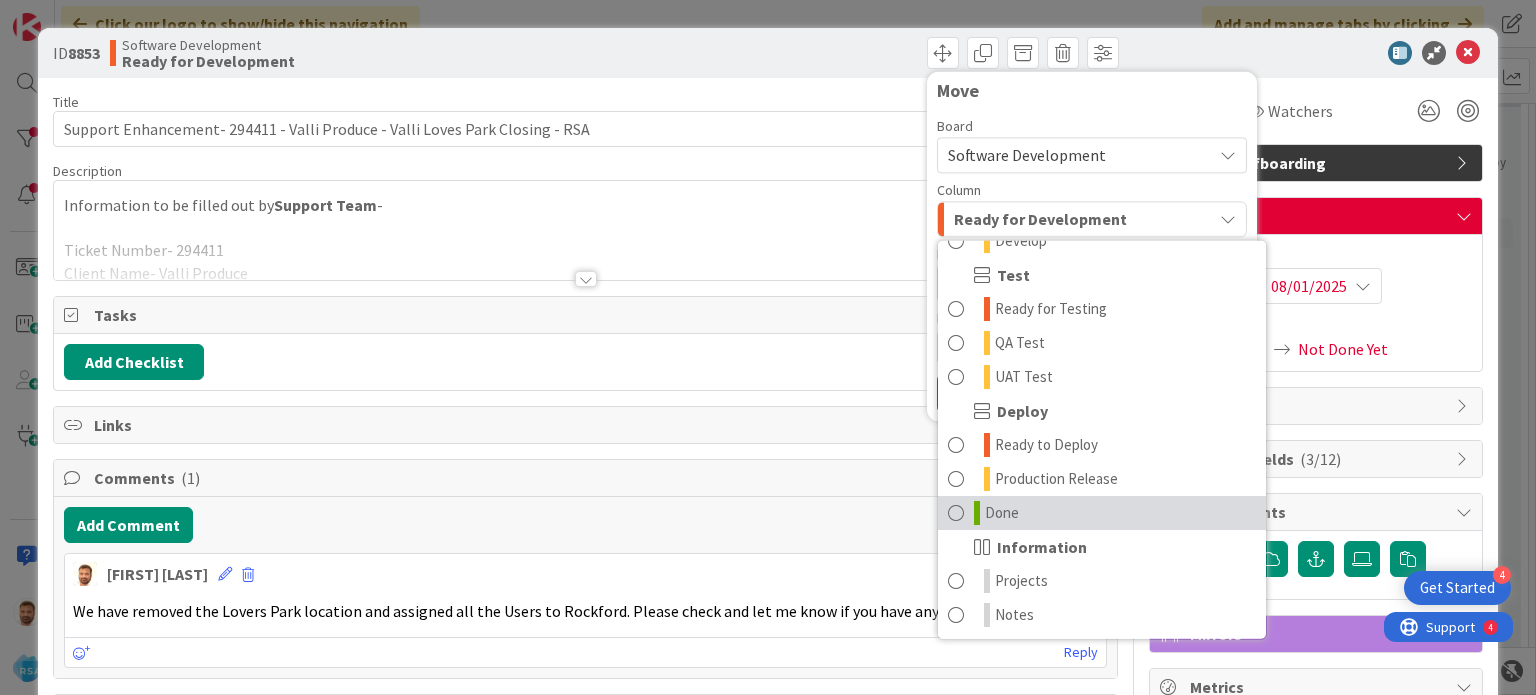 click on "Done" at bounding box center (1002, 513) 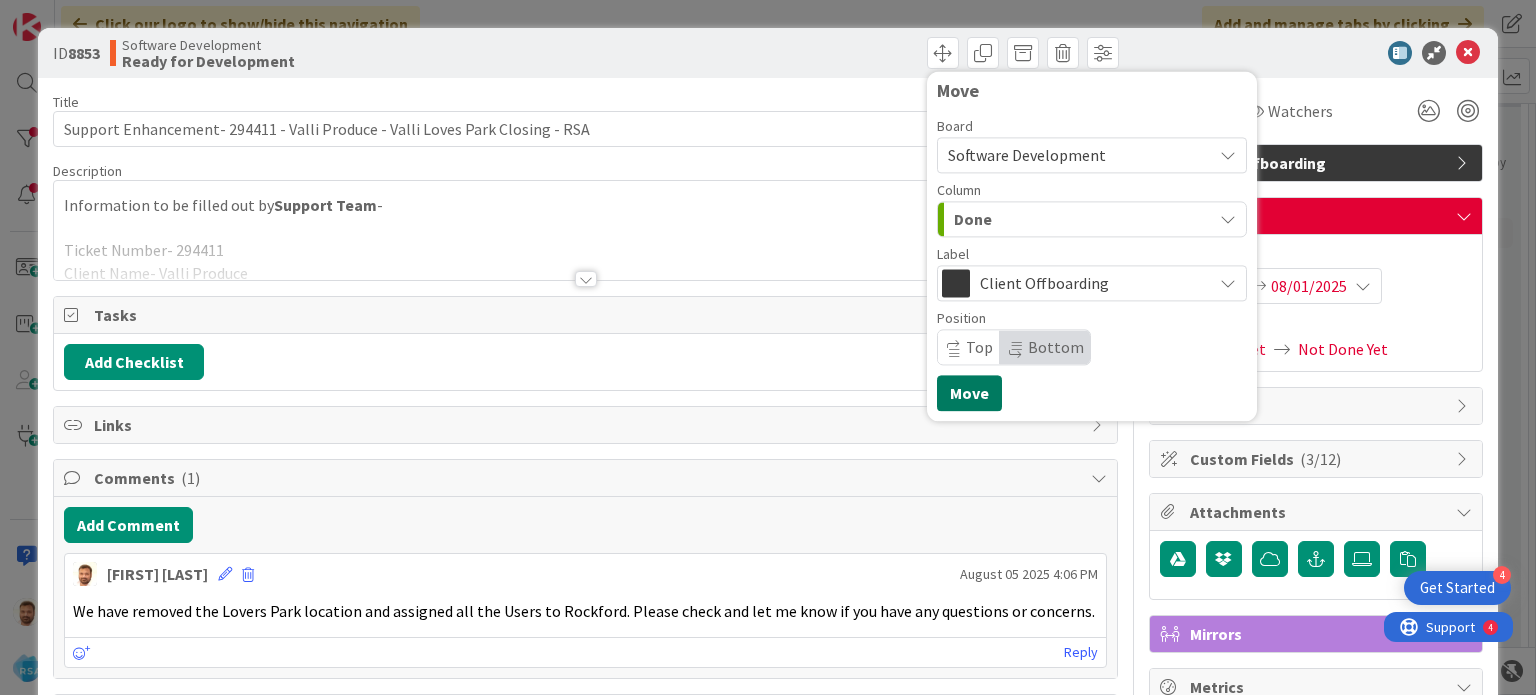 click on "Move" at bounding box center (969, 393) 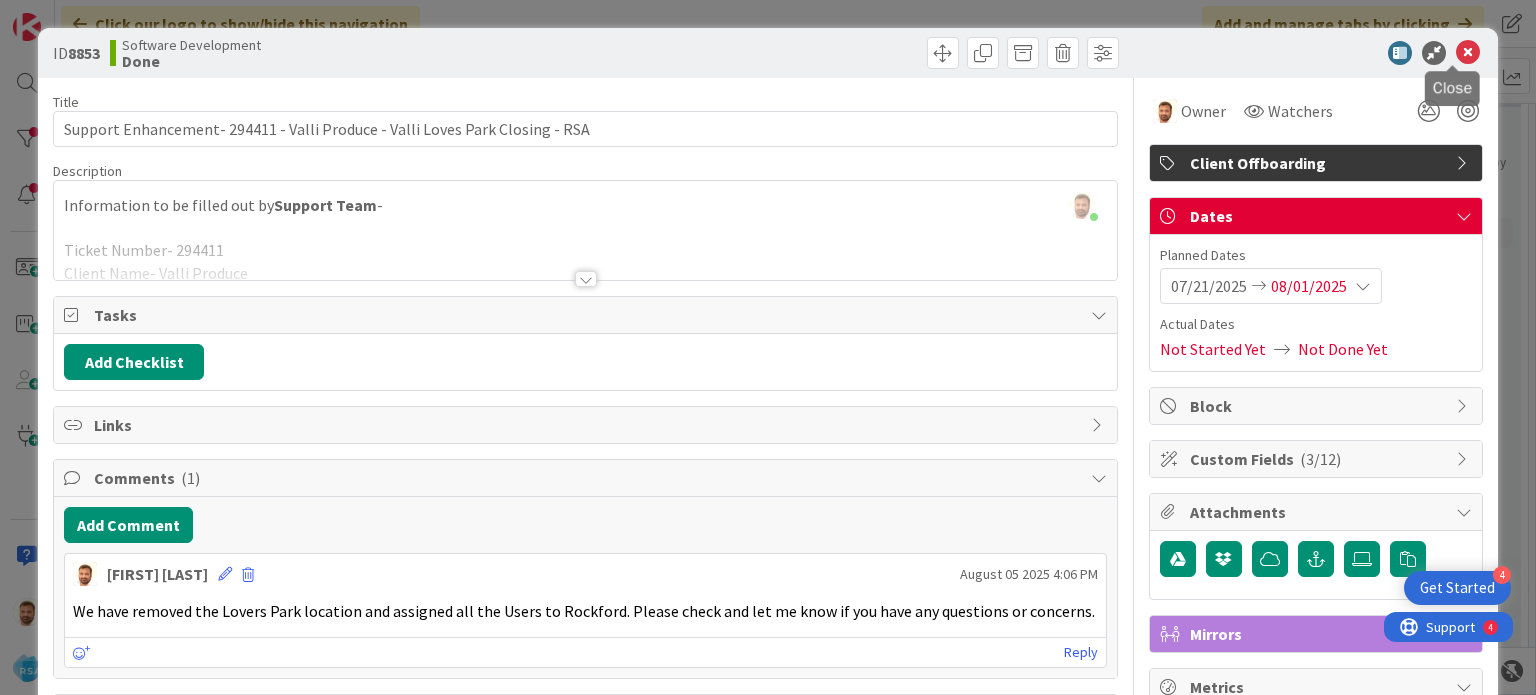 click at bounding box center (1468, 53) 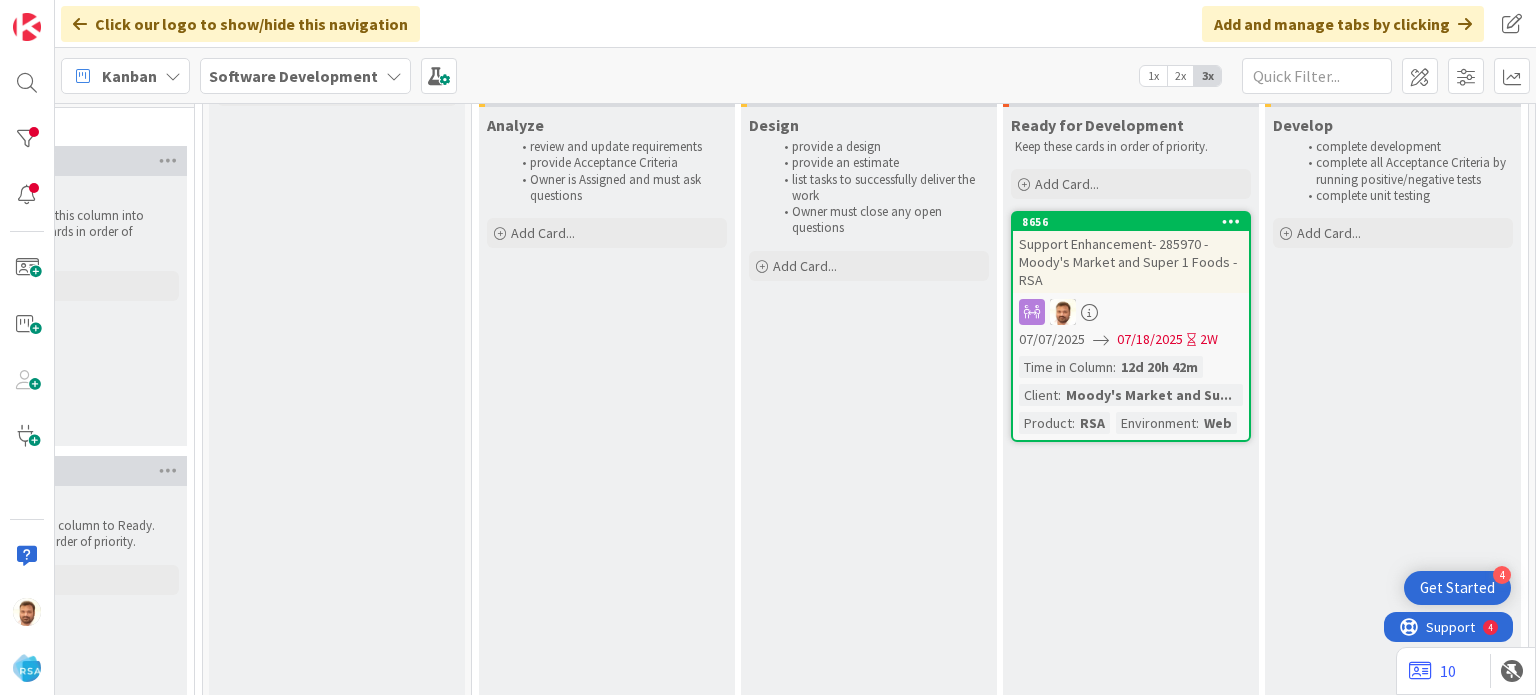 scroll, scrollTop: 0, scrollLeft: 0, axis: both 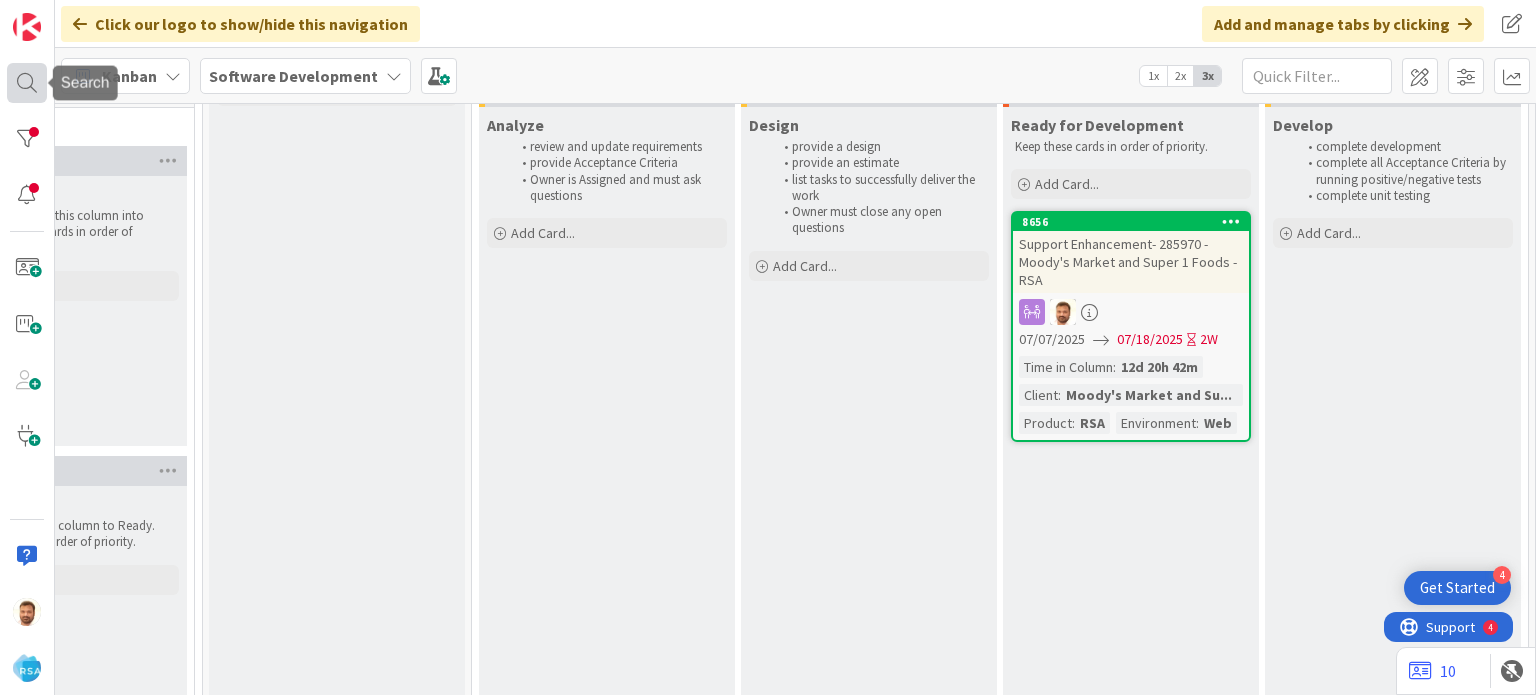 click at bounding box center (27, 83) 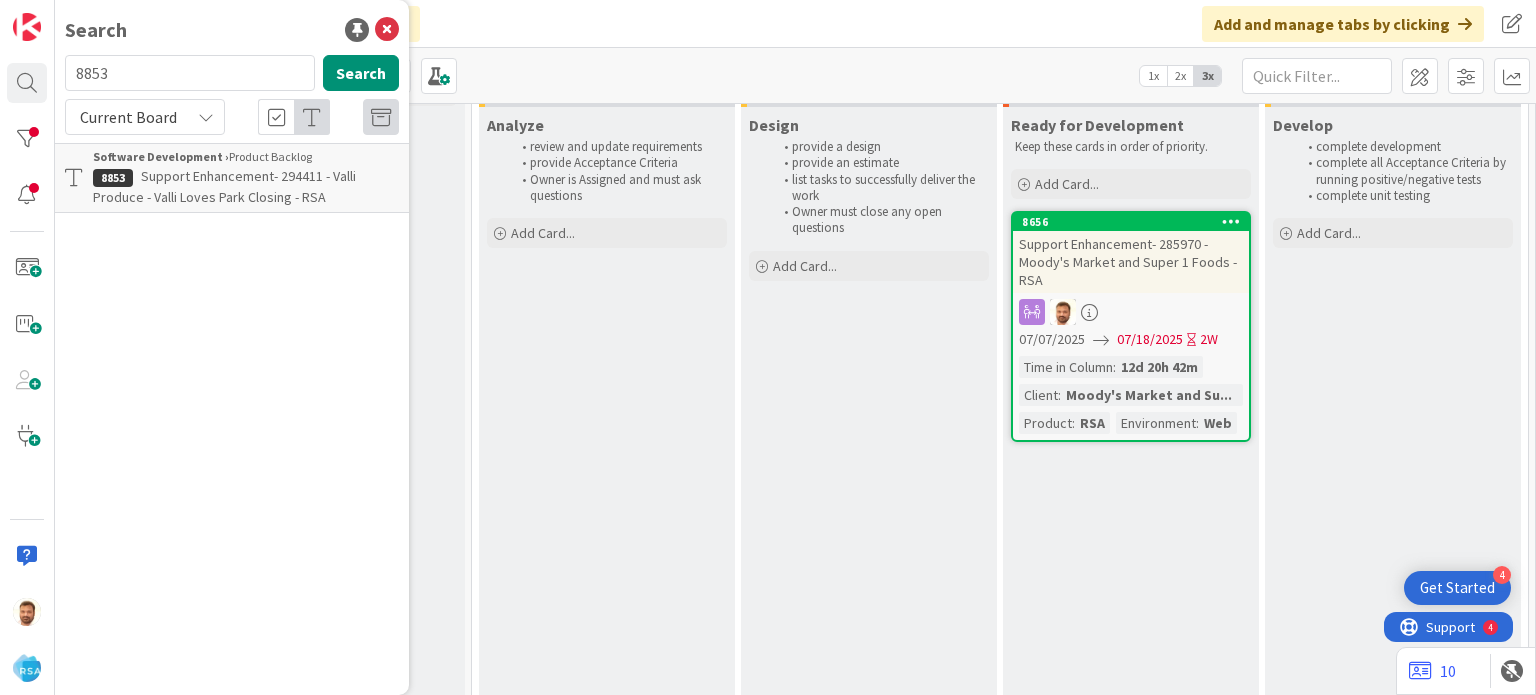 click on "8853" at bounding box center (190, 73) 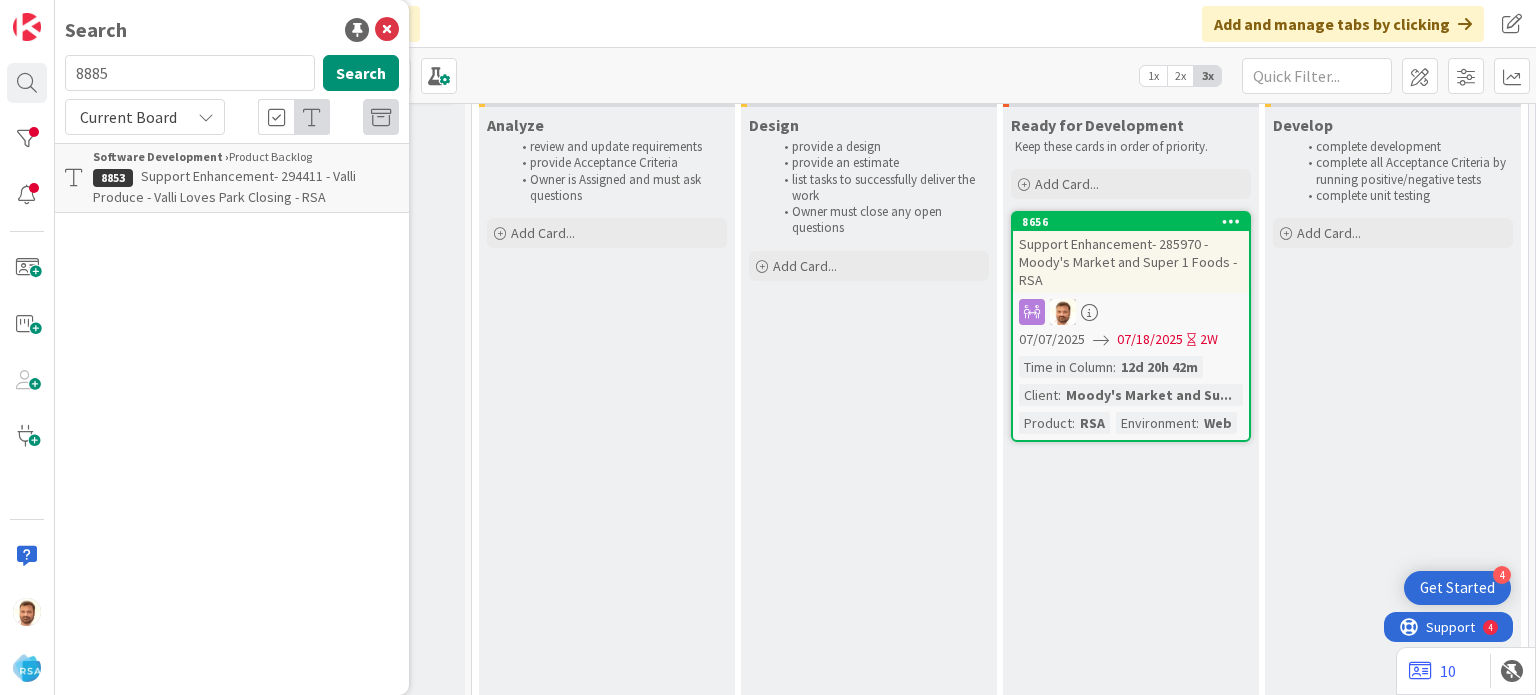type on "8885" 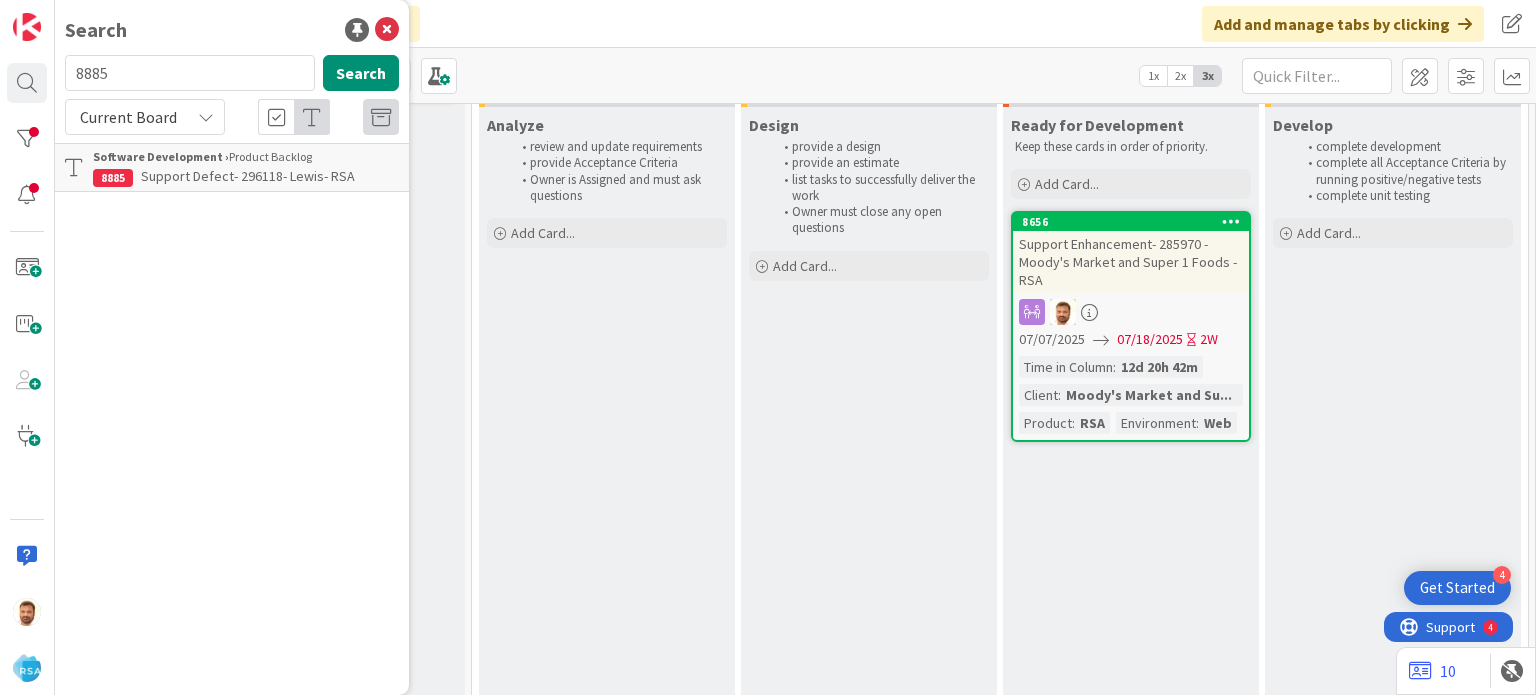 click on "Support Defect- 296118- Lewis- RSA" at bounding box center (248, 176) 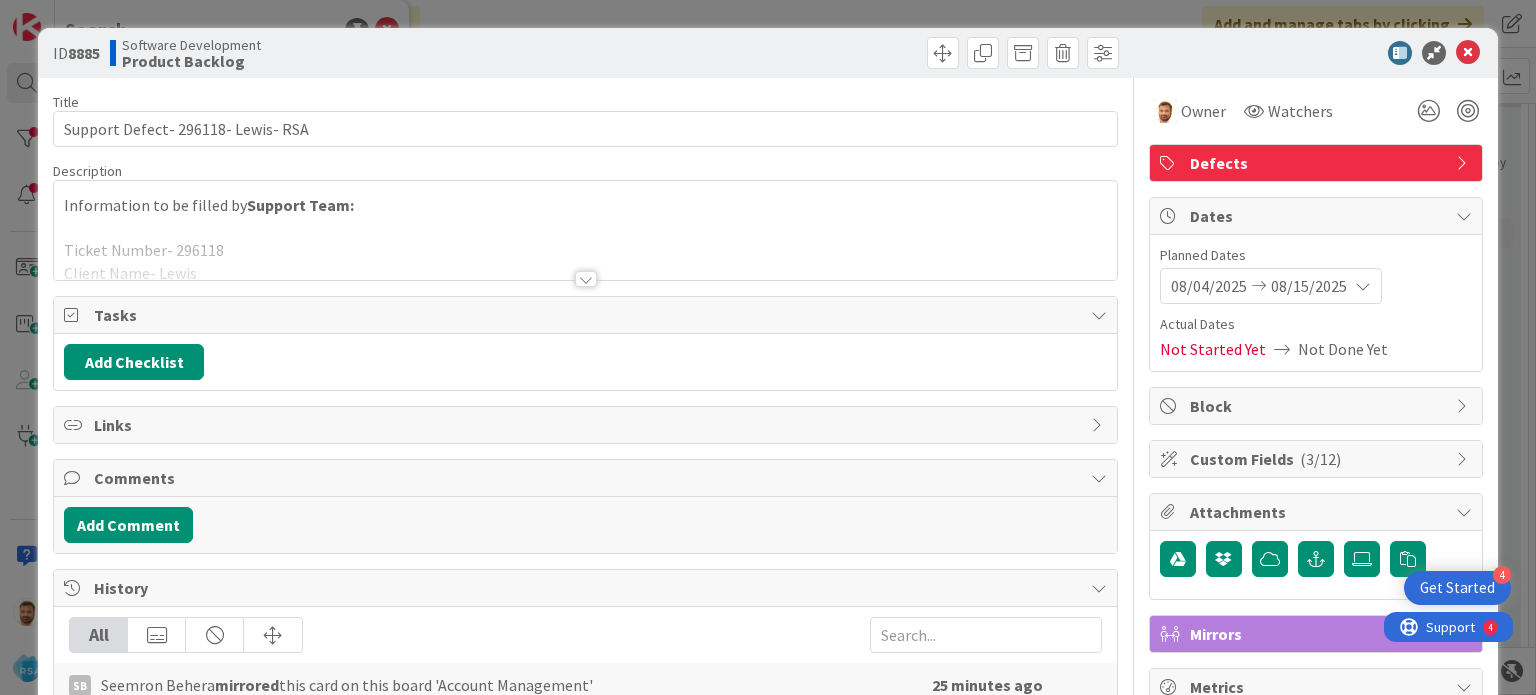 click on "ID  8885 Software Development Product Backlog" at bounding box center (767, 53) 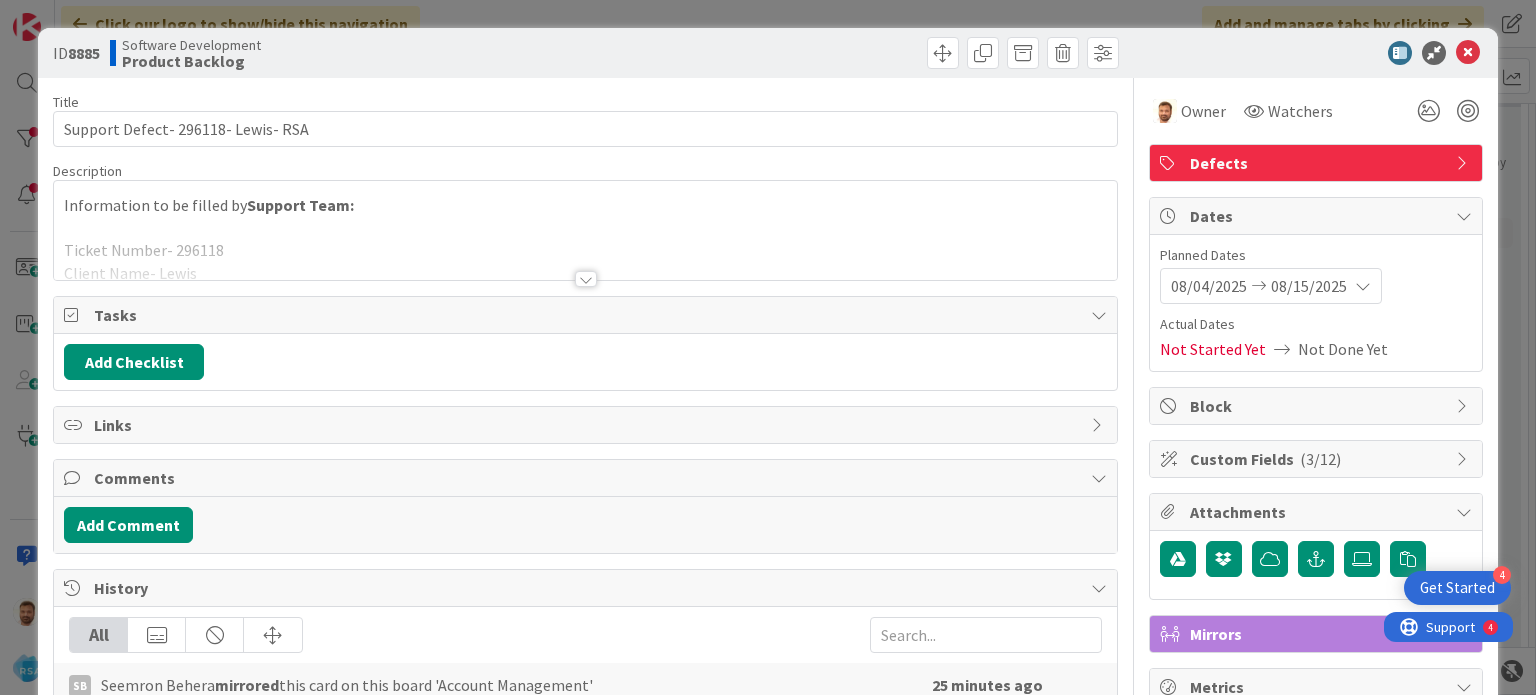 click on "ID  8885 Software Development Product Backlog" at bounding box center (767, 53) 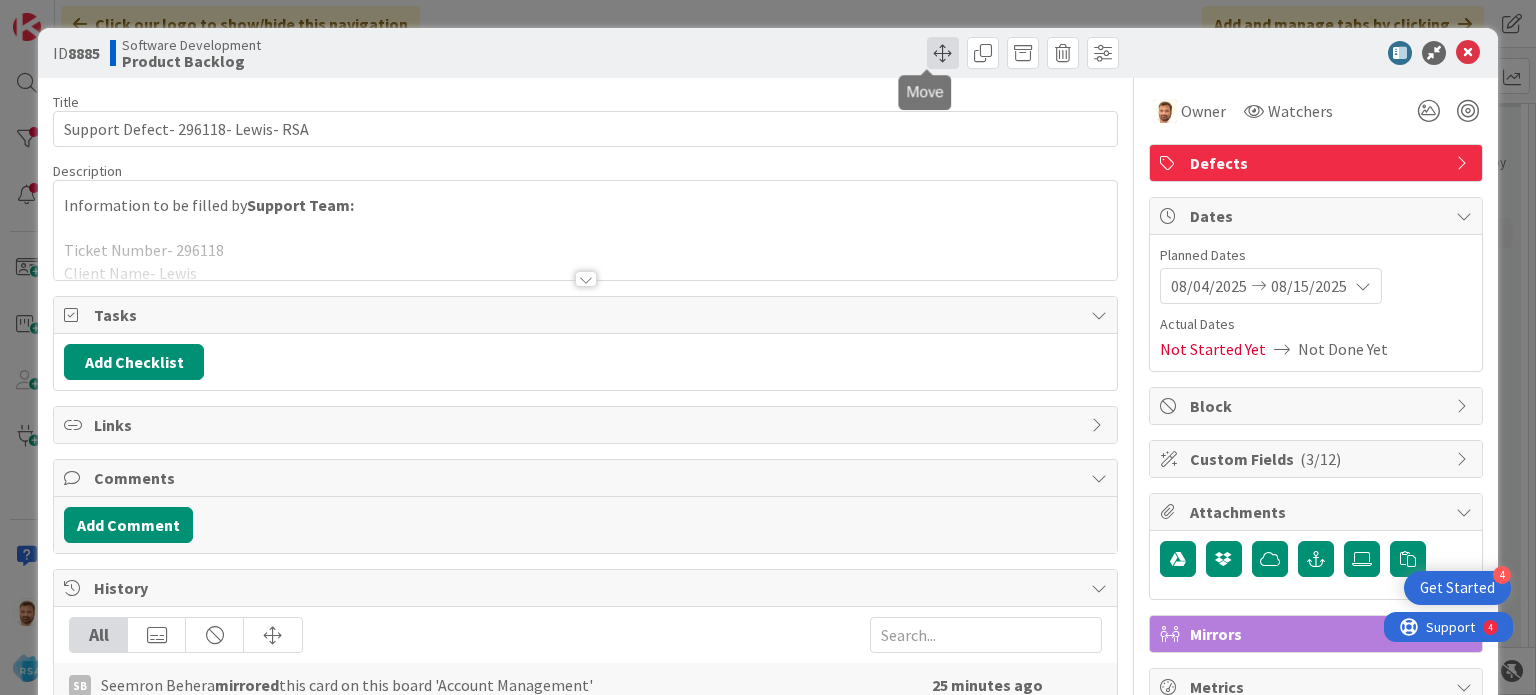 click at bounding box center (943, 53) 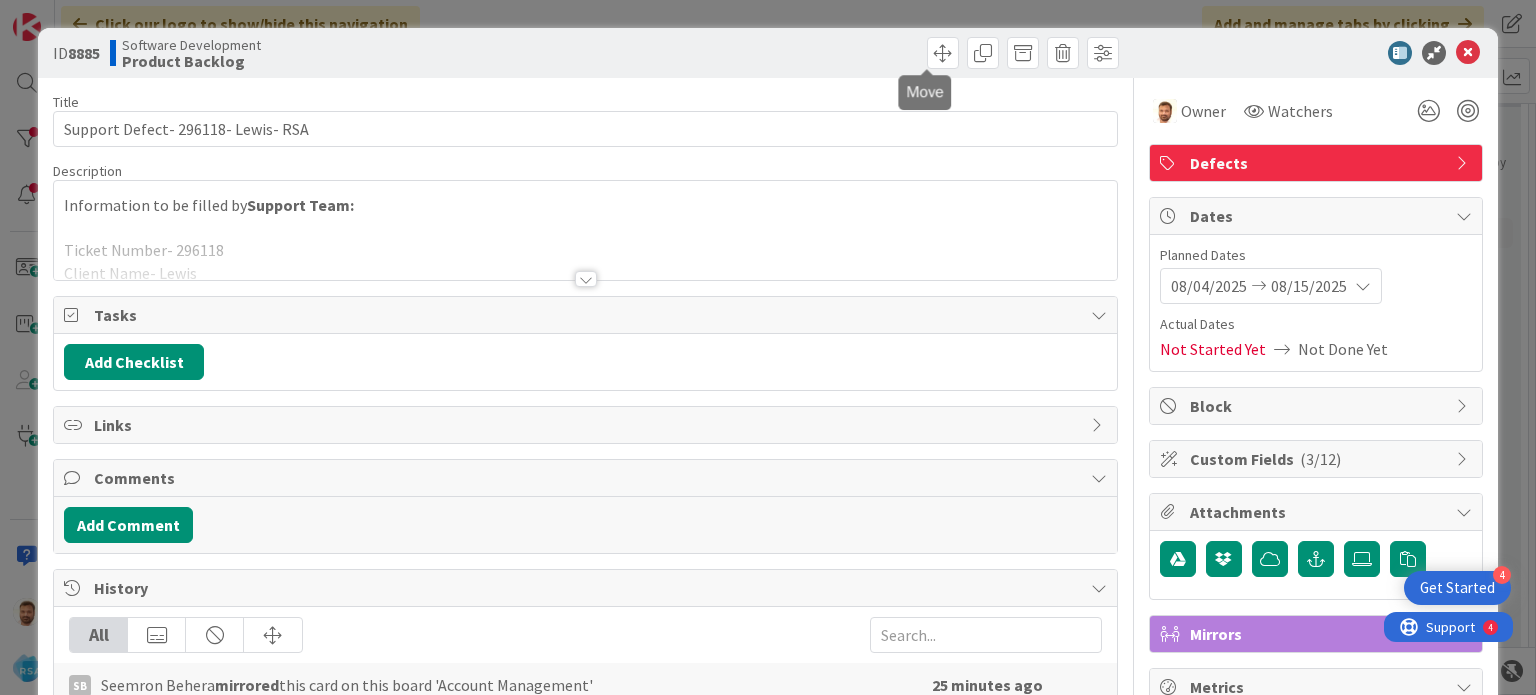 scroll, scrollTop: 0, scrollLeft: 0, axis: both 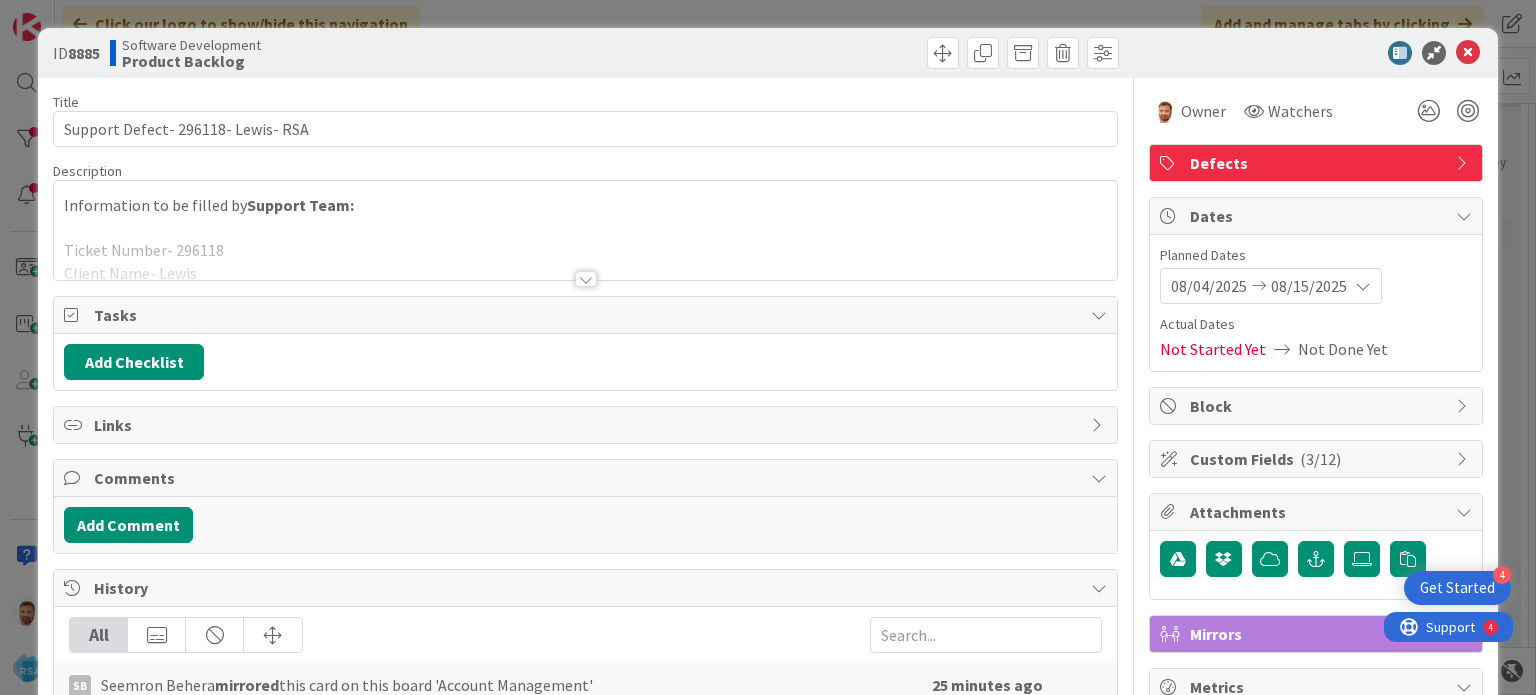 click on "ID  8885 Software Development Product Backlog Move Move" at bounding box center [767, 53] 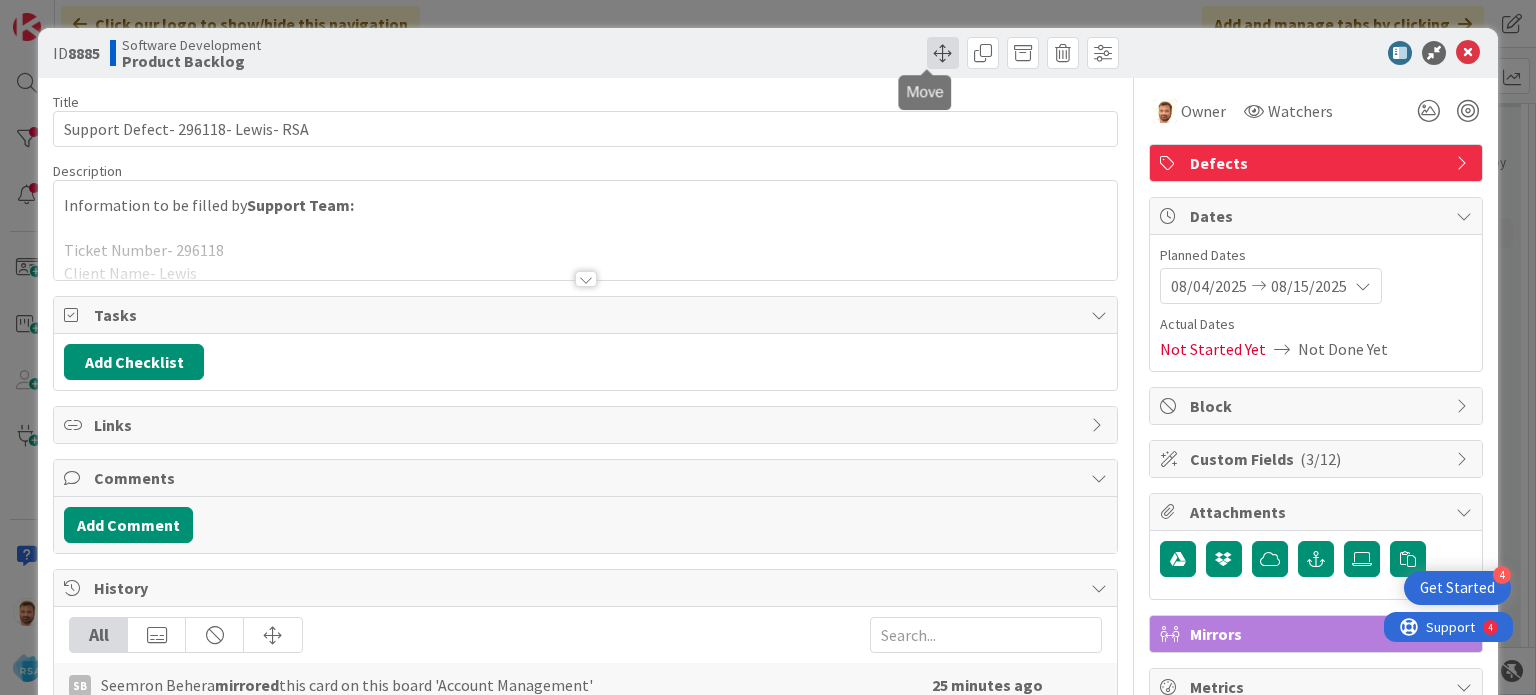 click at bounding box center [943, 53] 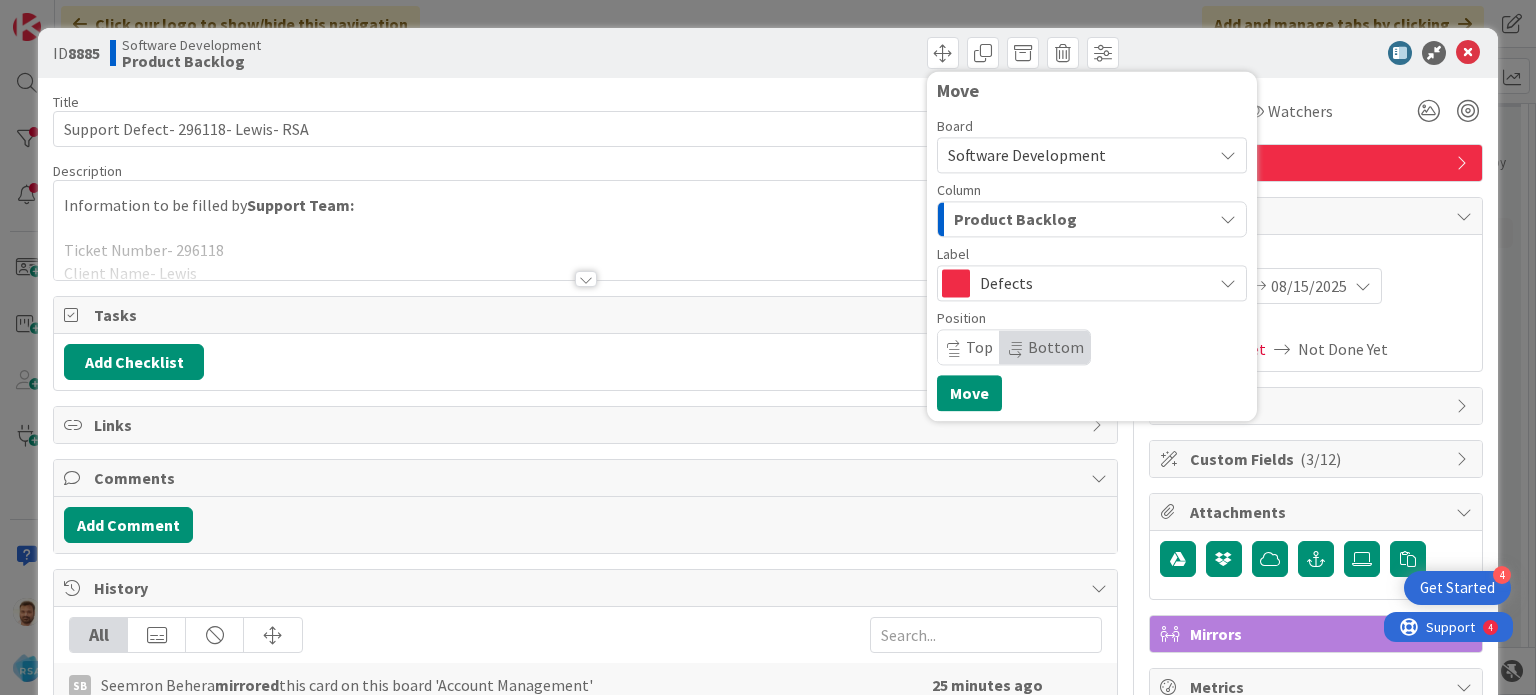 click on "Product Backlog" at bounding box center (1015, 219) 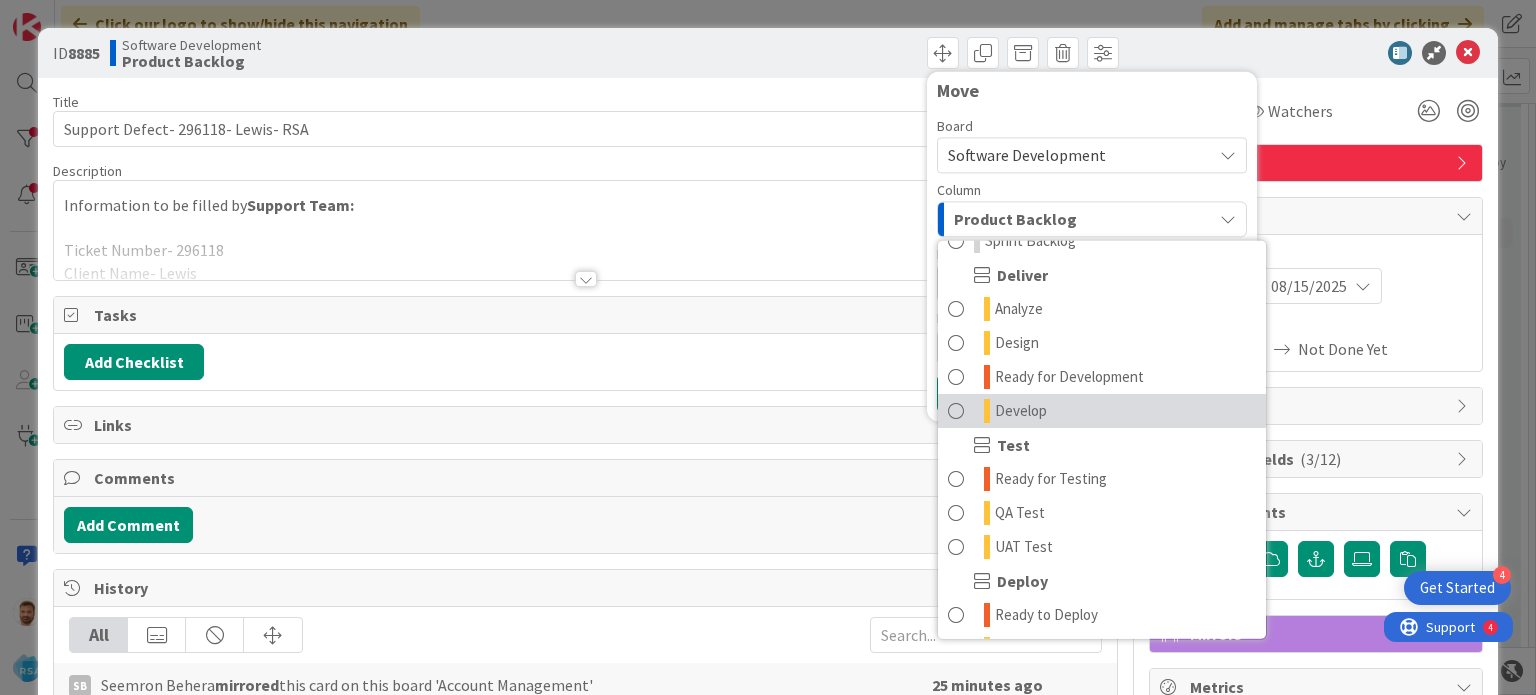 scroll, scrollTop: 400, scrollLeft: 0, axis: vertical 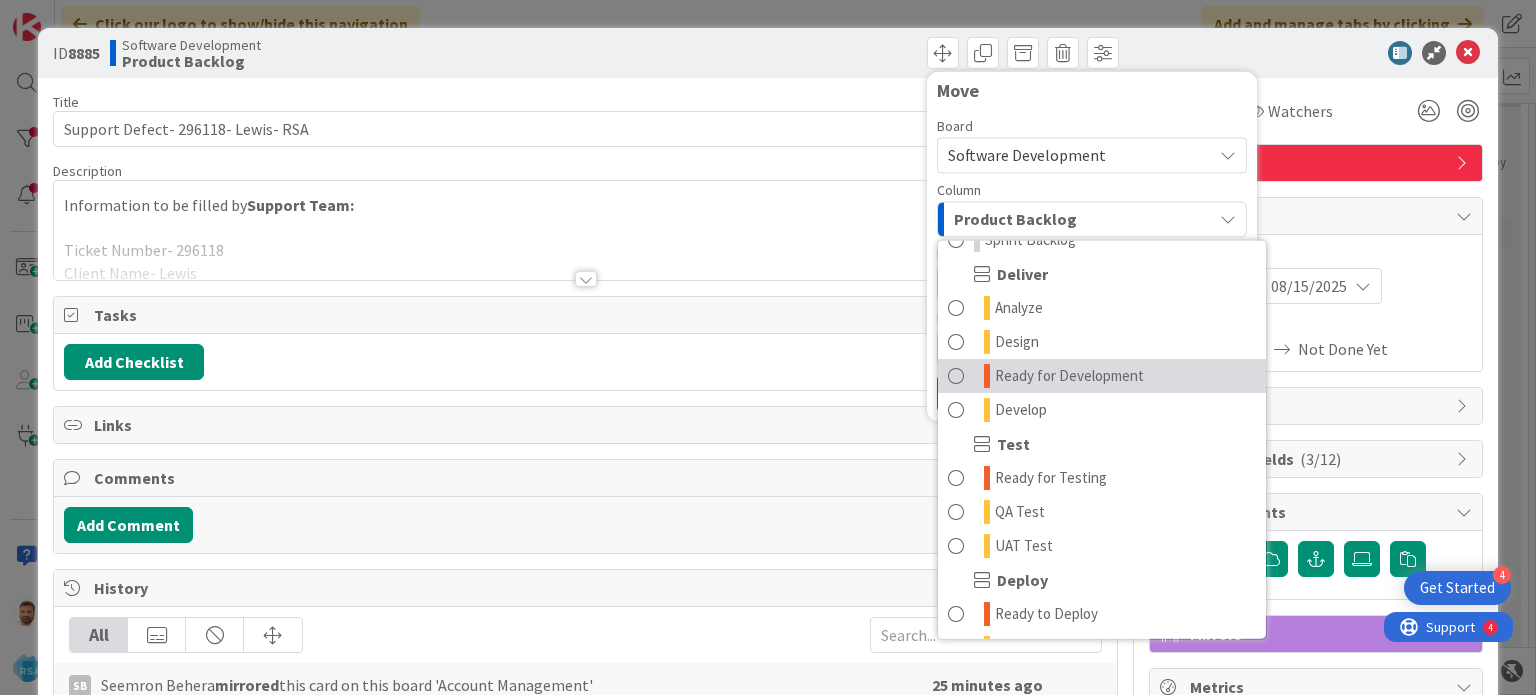 click on "Ready for Development" at bounding box center (1069, 376) 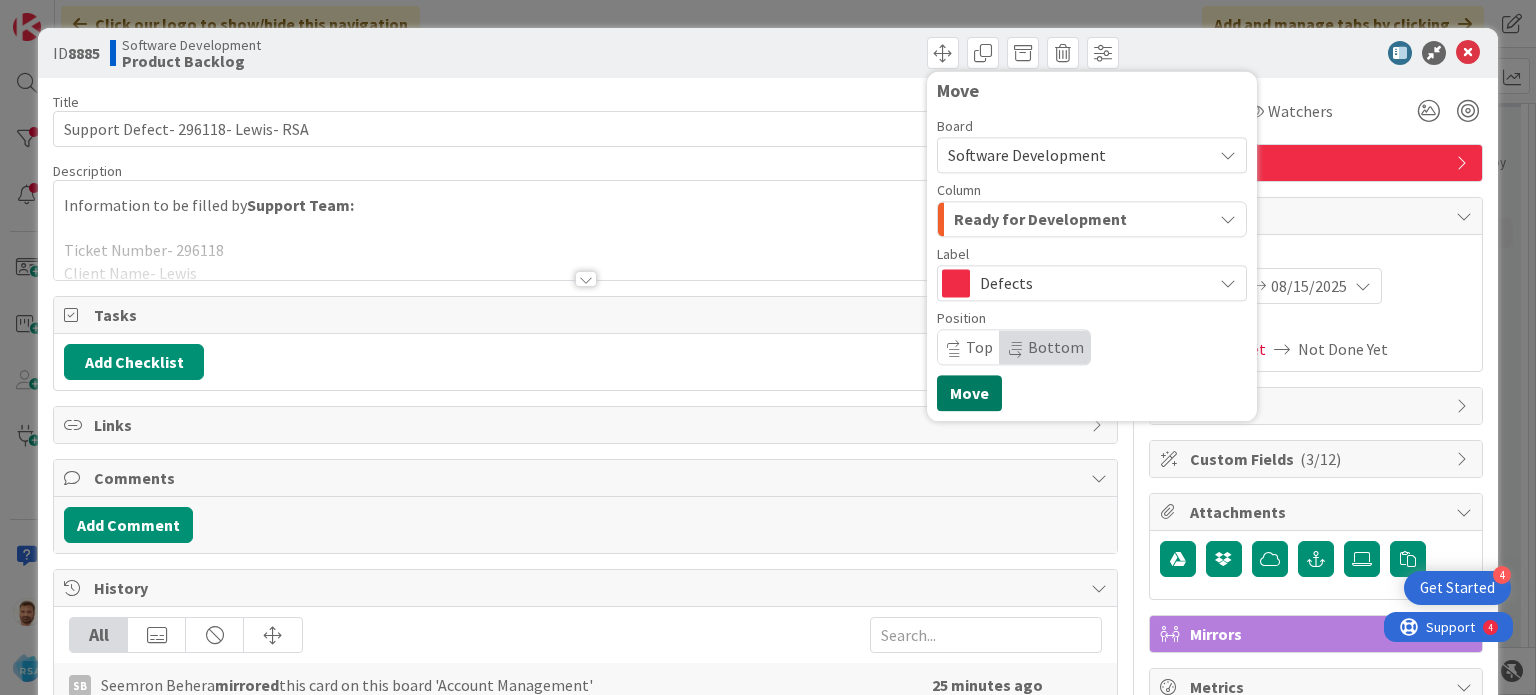click on "Move" at bounding box center [969, 393] 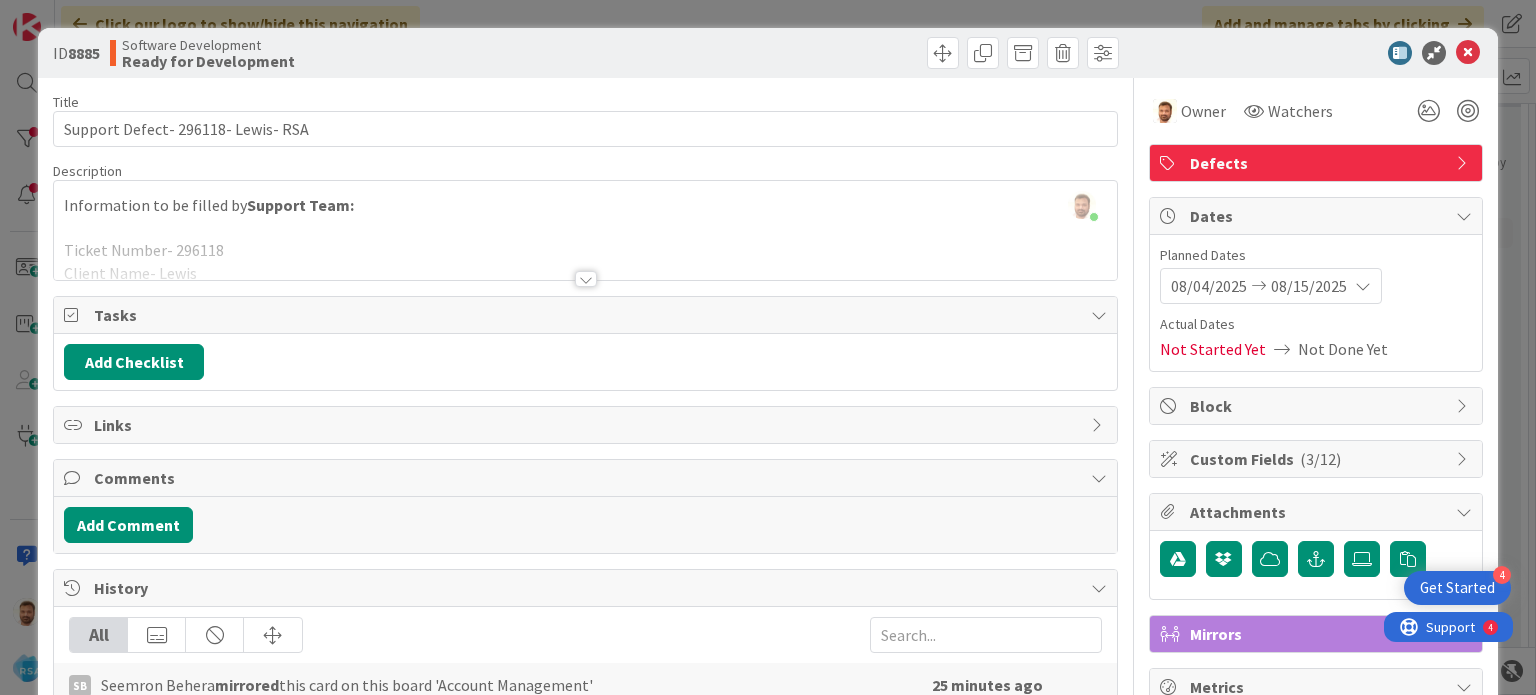 click at bounding box center [1306, 53] 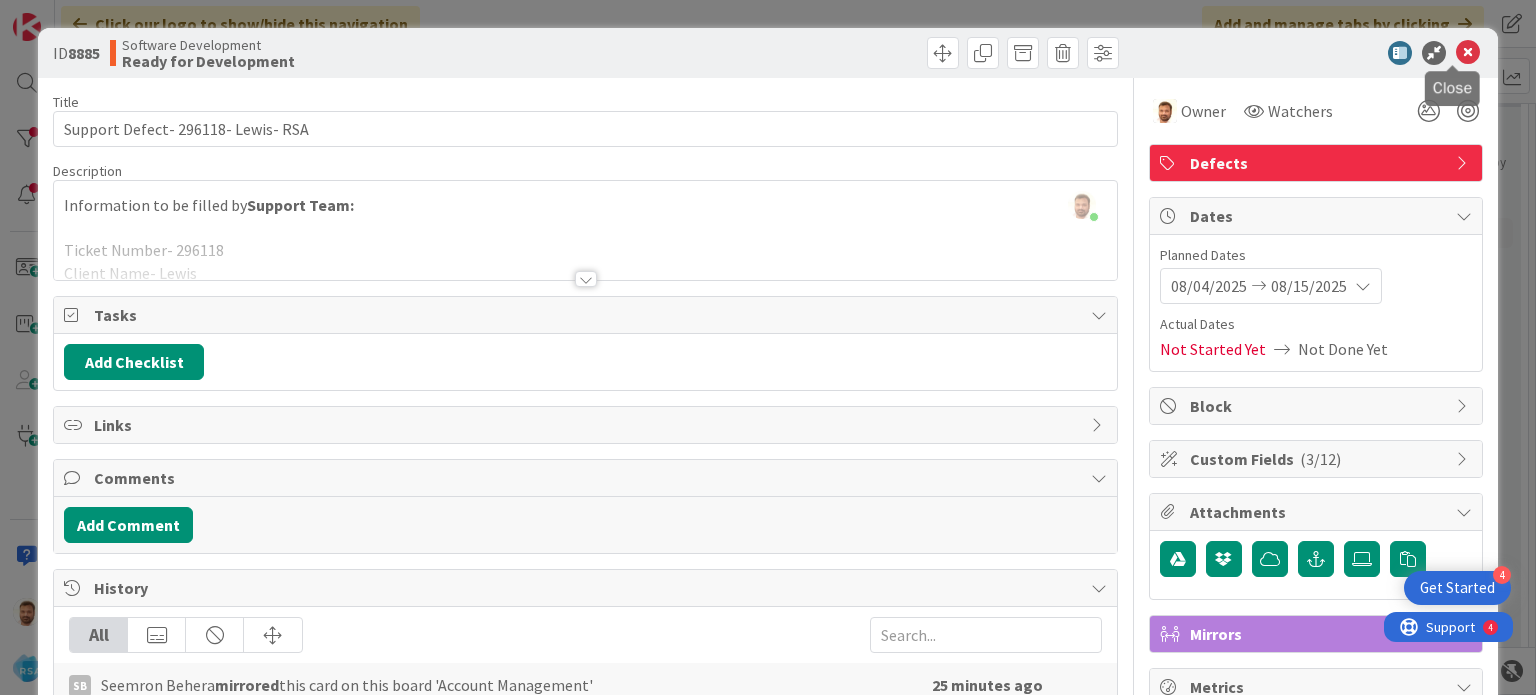 click at bounding box center (1468, 53) 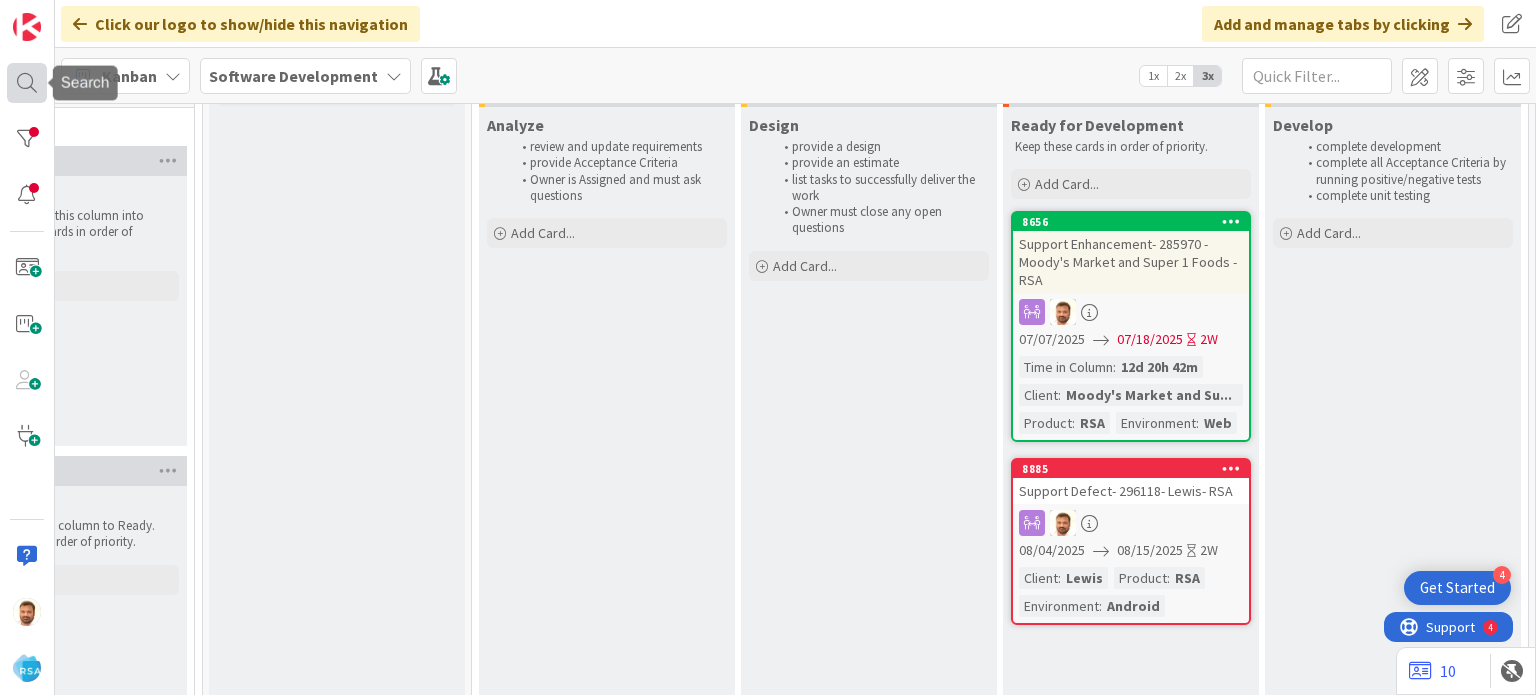 scroll, scrollTop: 0, scrollLeft: 0, axis: both 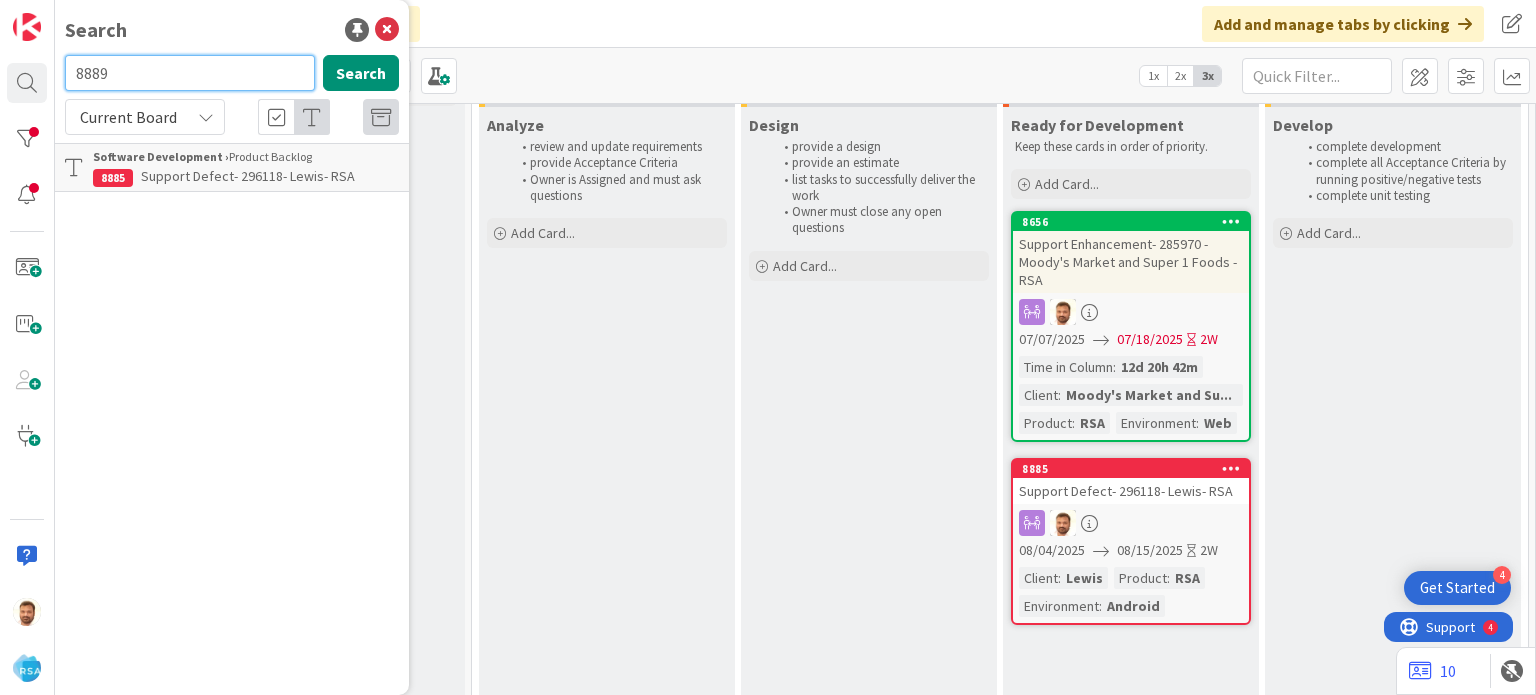 type on "8889" 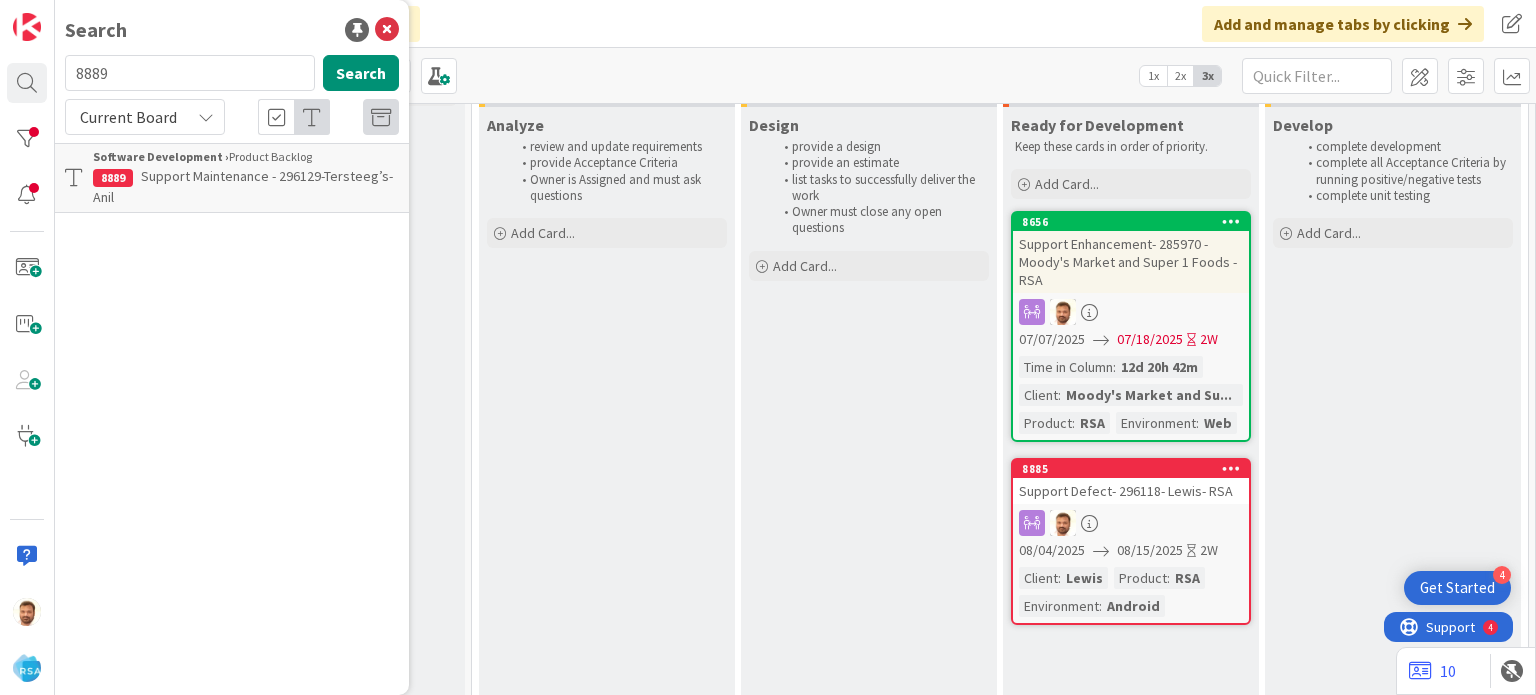click on "Support Maintenance - 296129-Tersteeg’s-Anil" at bounding box center (243, 186) 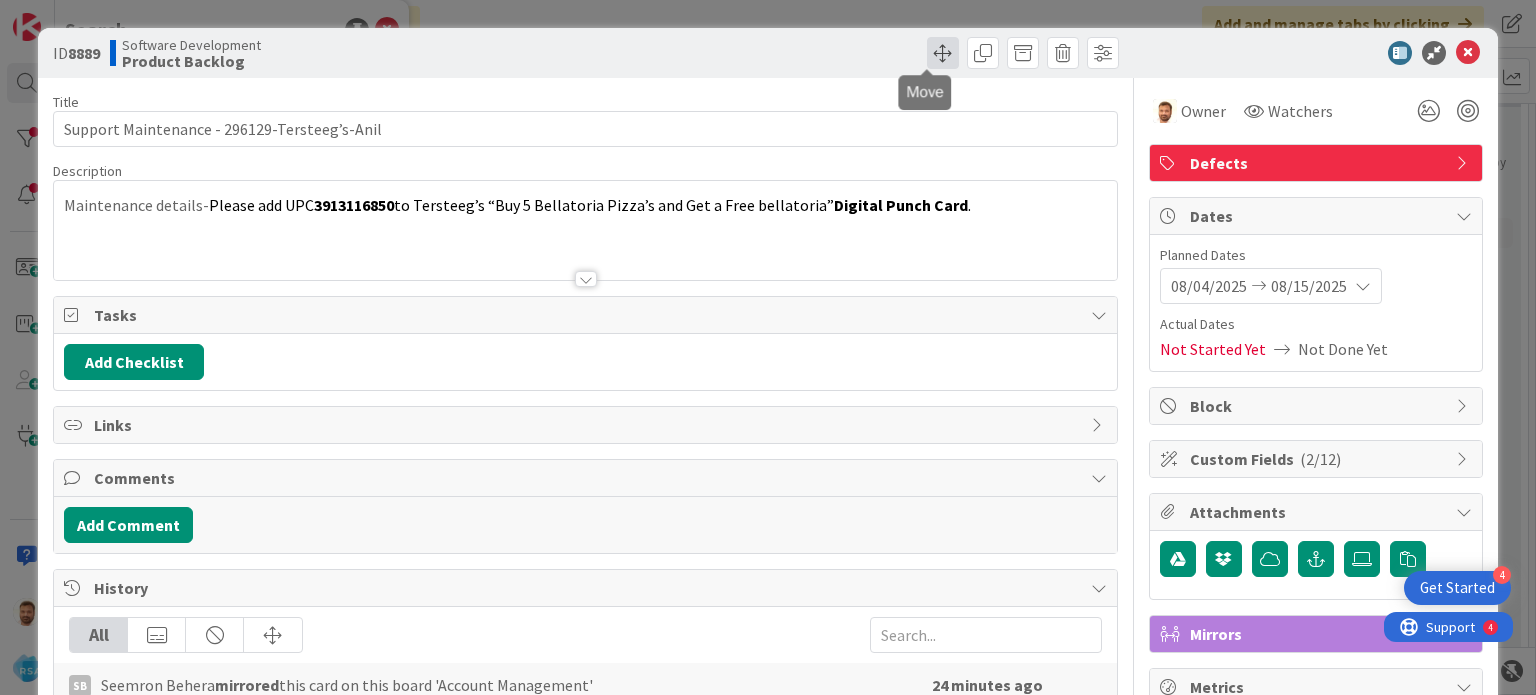 click at bounding box center [943, 53] 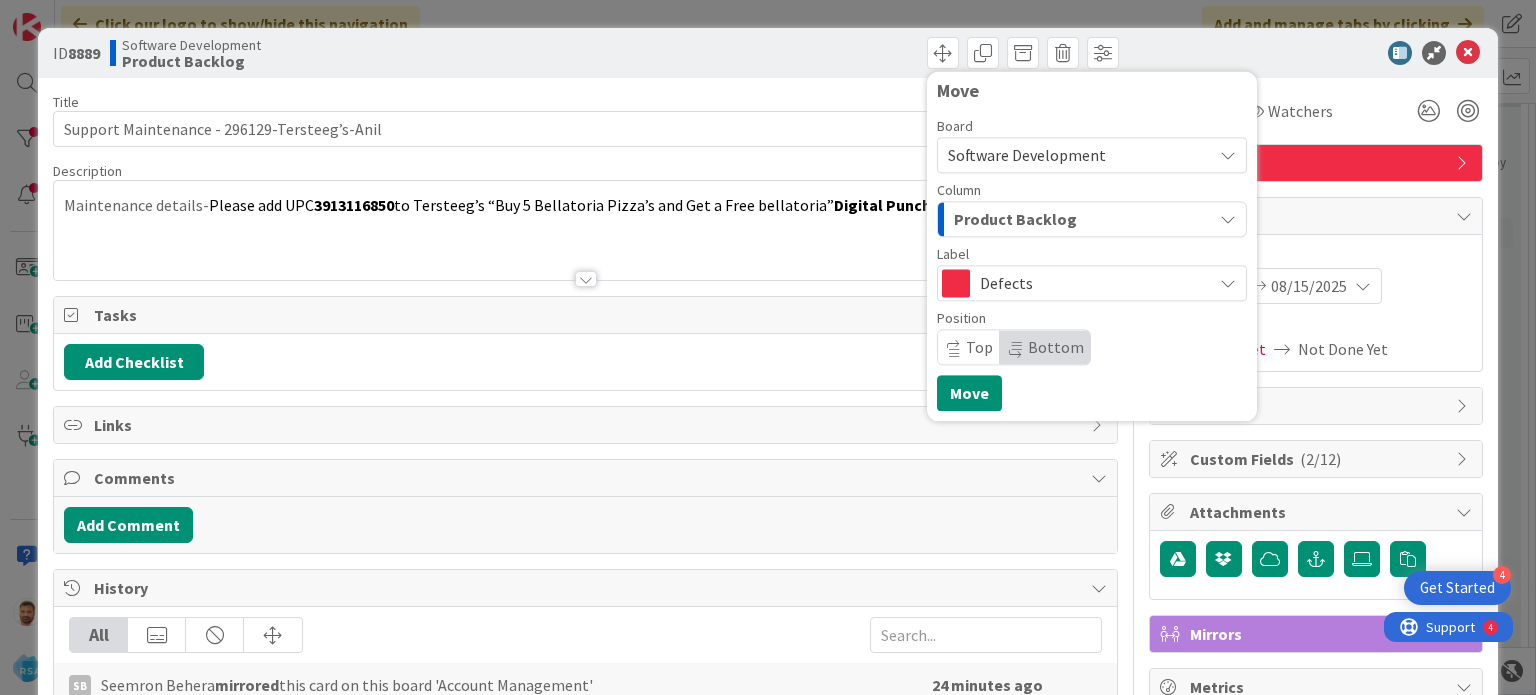 click on "Product Backlog" at bounding box center [1015, 219] 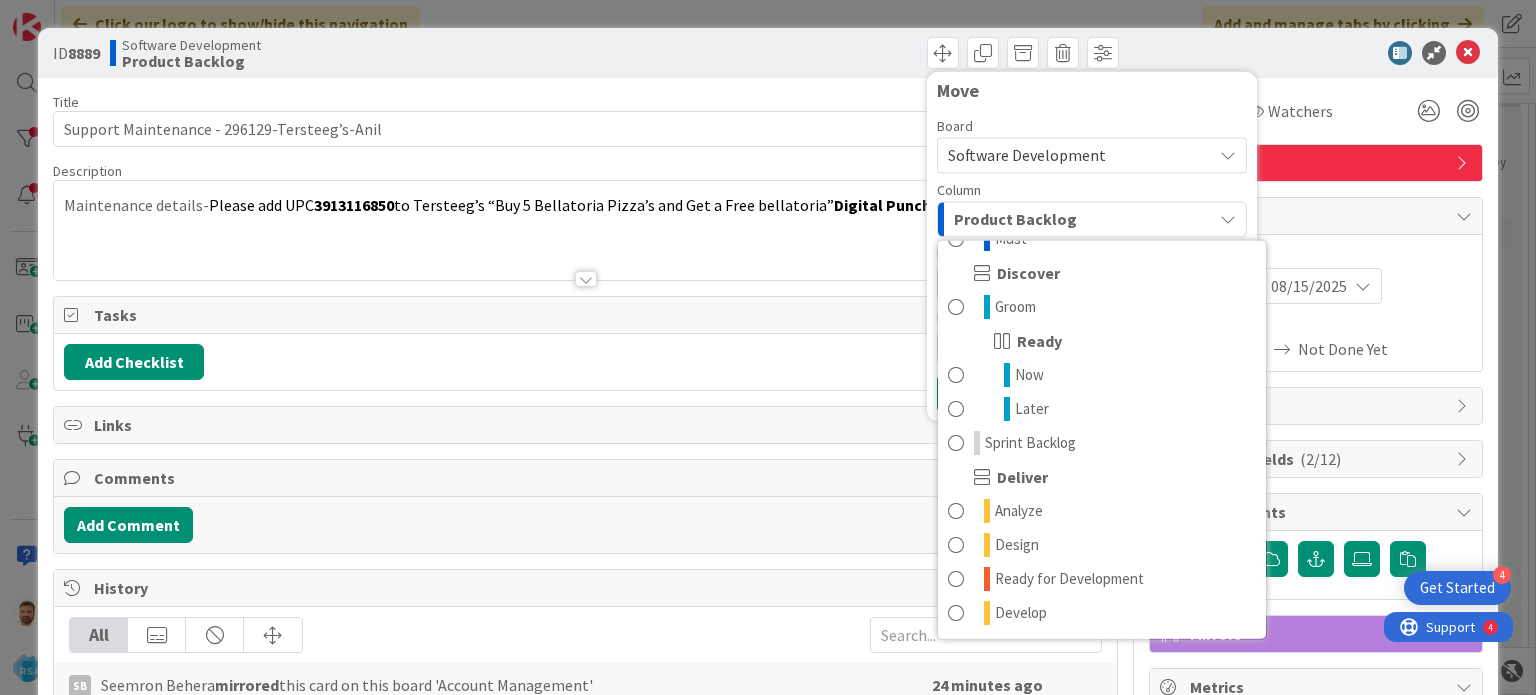 scroll, scrollTop: 300, scrollLeft: 0, axis: vertical 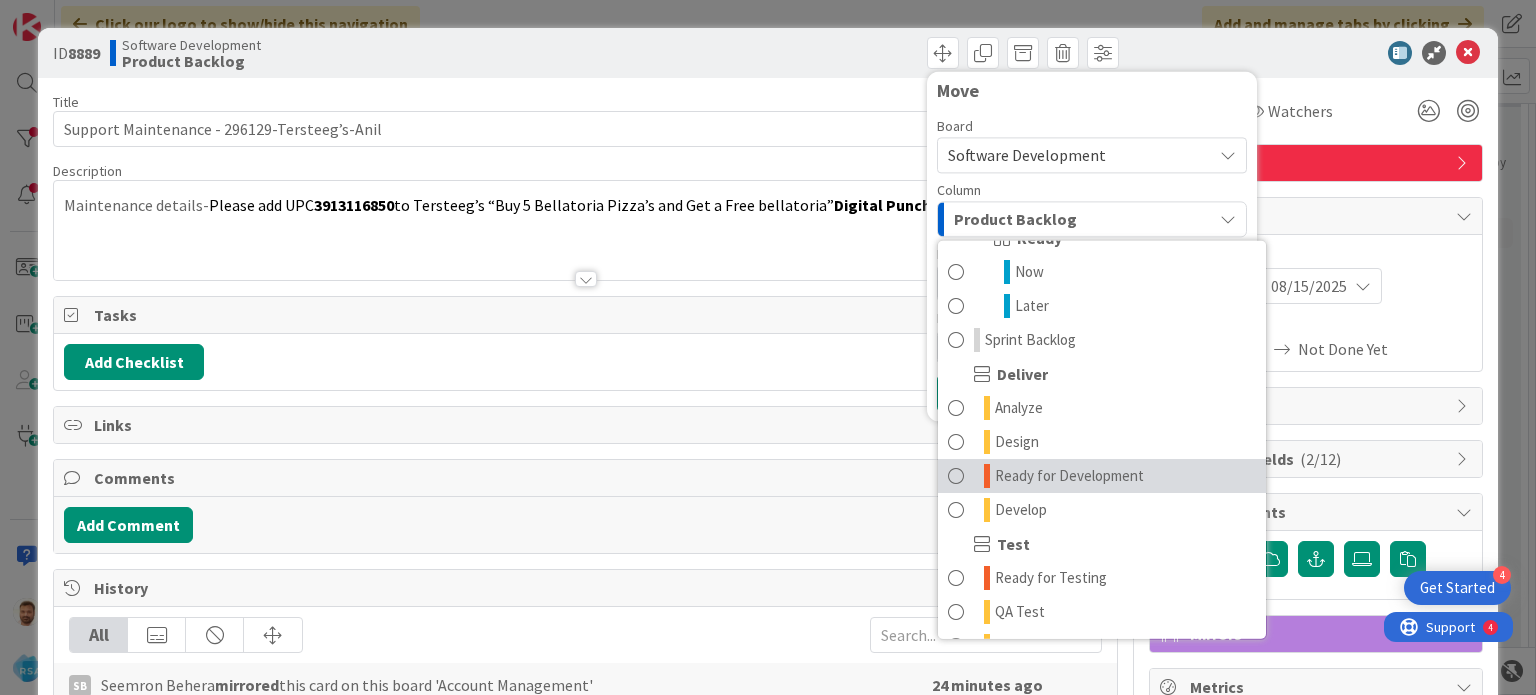 click on "Ready for Development" at bounding box center (1069, 476) 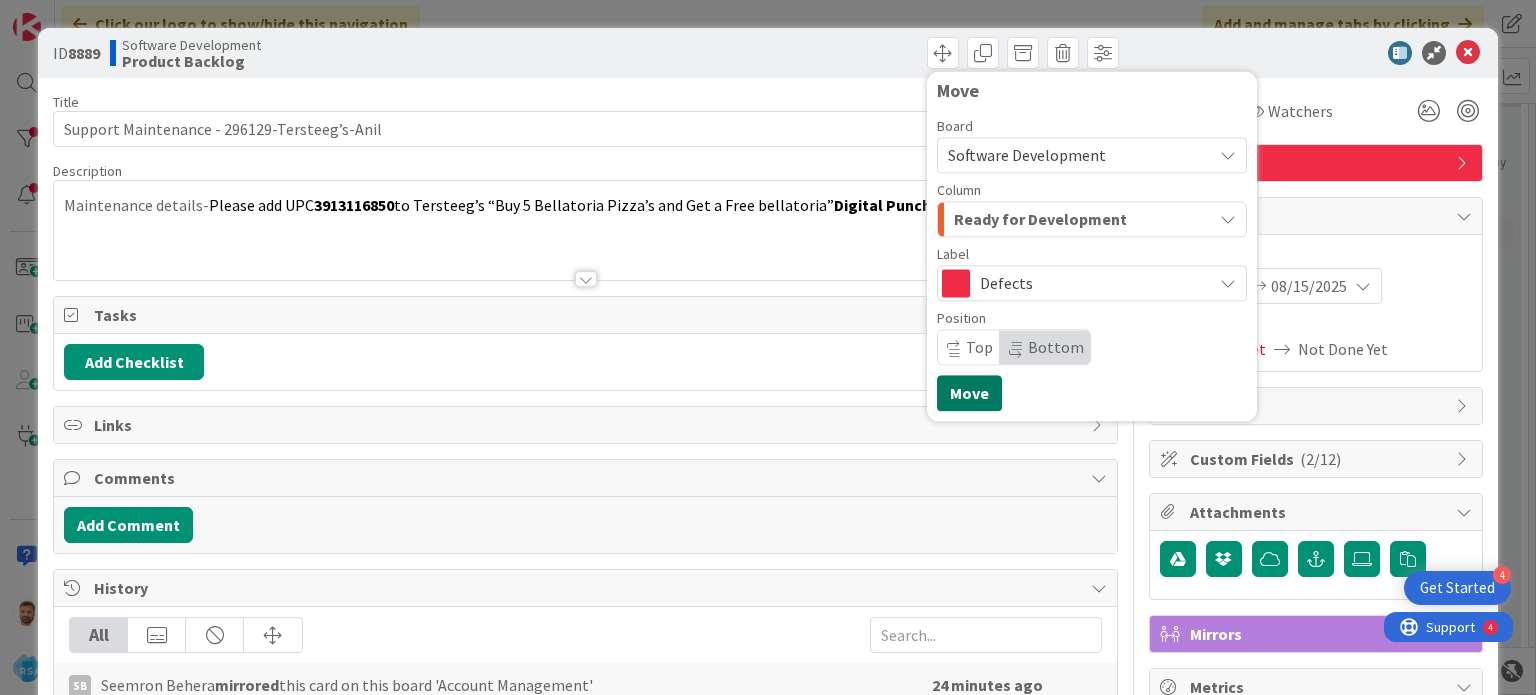 click on "Move" at bounding box center [969, 393] 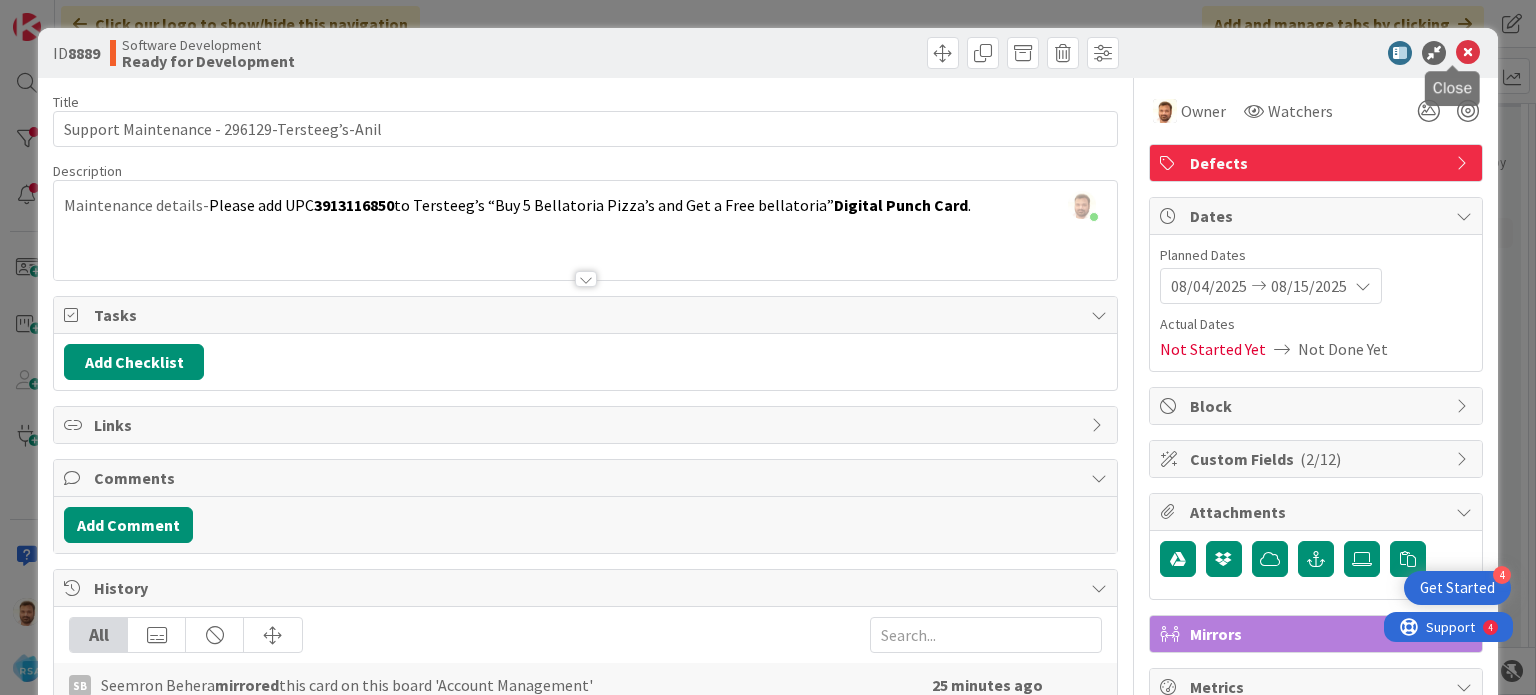 click at bounding box center [1468, 53] 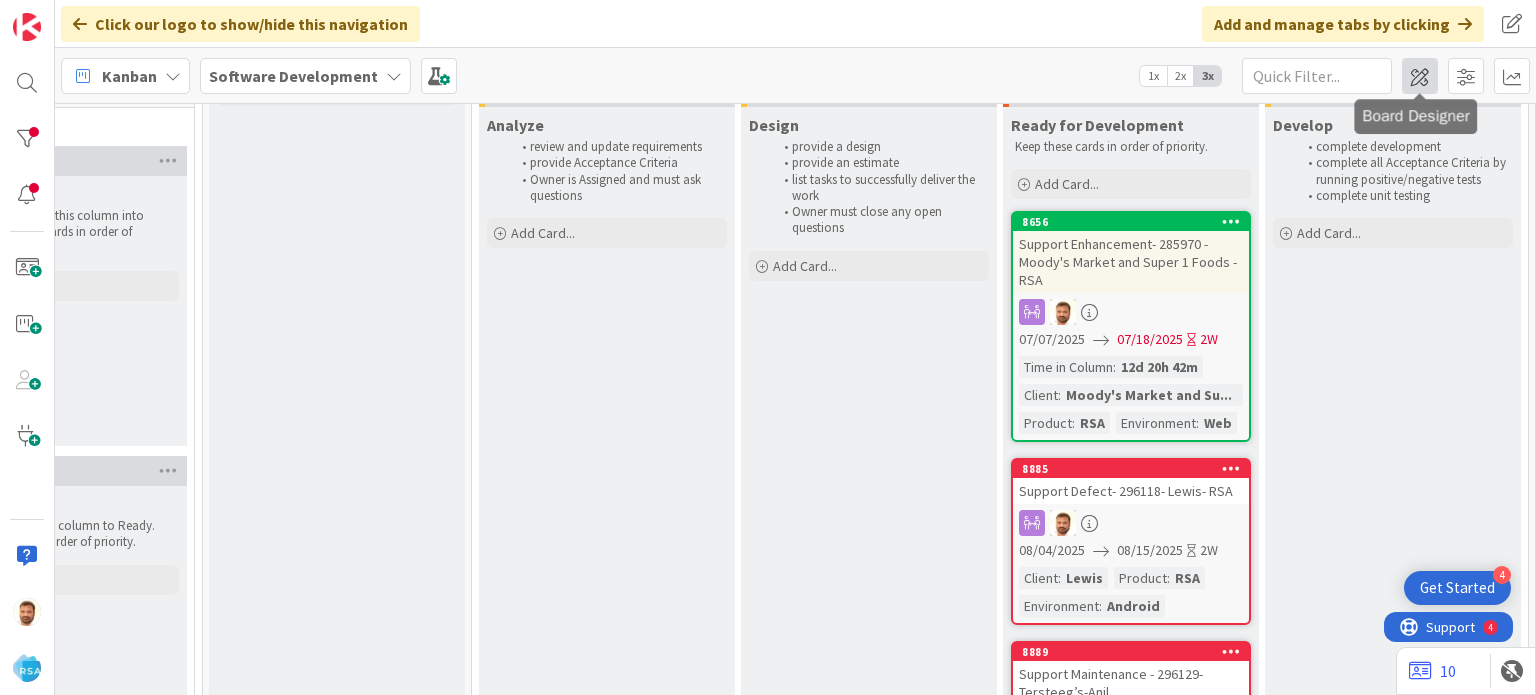 scroll, scrollTop: 0, scrollLeft: 0, axis: both 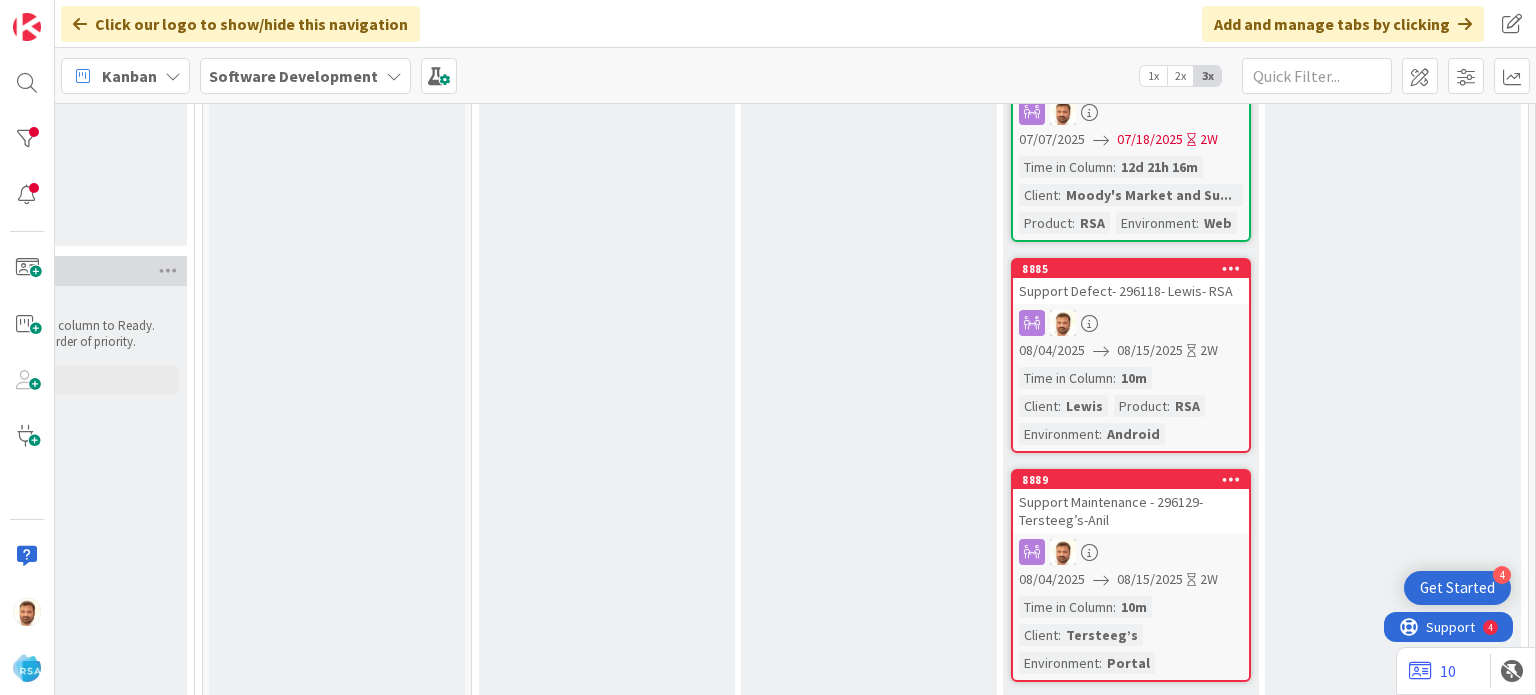 click on "8885 Support Defect- 296118- [LAST]- RSA 08/04/2025 08/15/2025 2W Time in Column : 10m Client : [LAST] Product : RSA Environment : Android" at bounding box center [1131, 355] 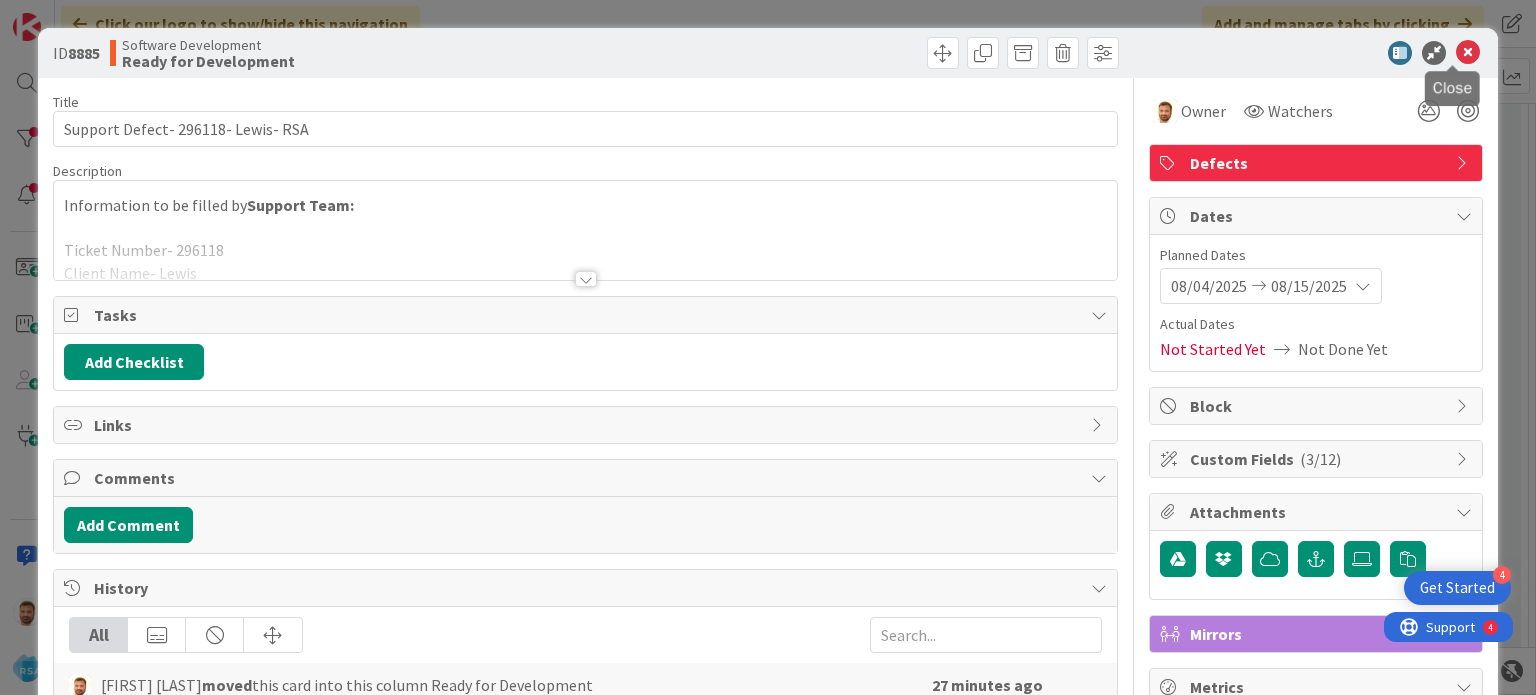 click at bounding box center [1468, 53] 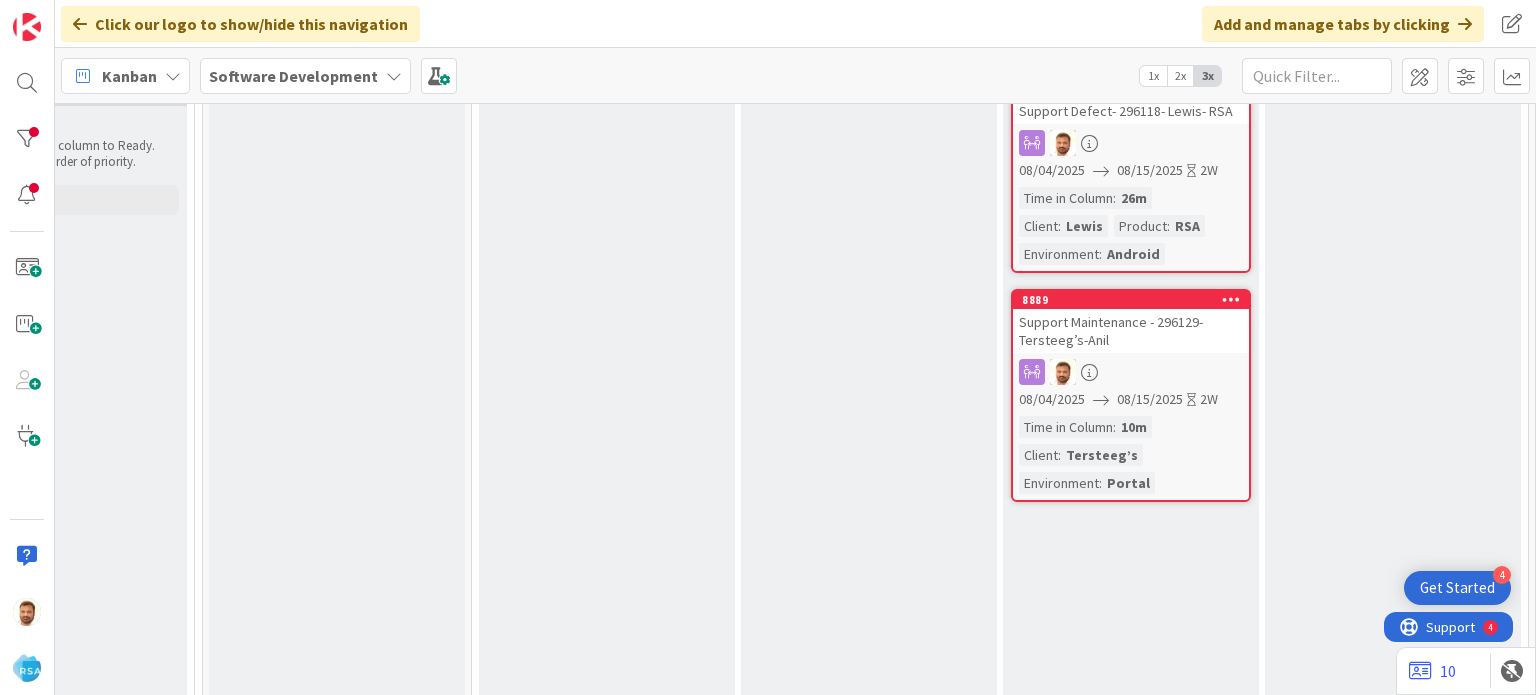 scroll, scrollTop: 600, scrollLeft: 1735, axis: both 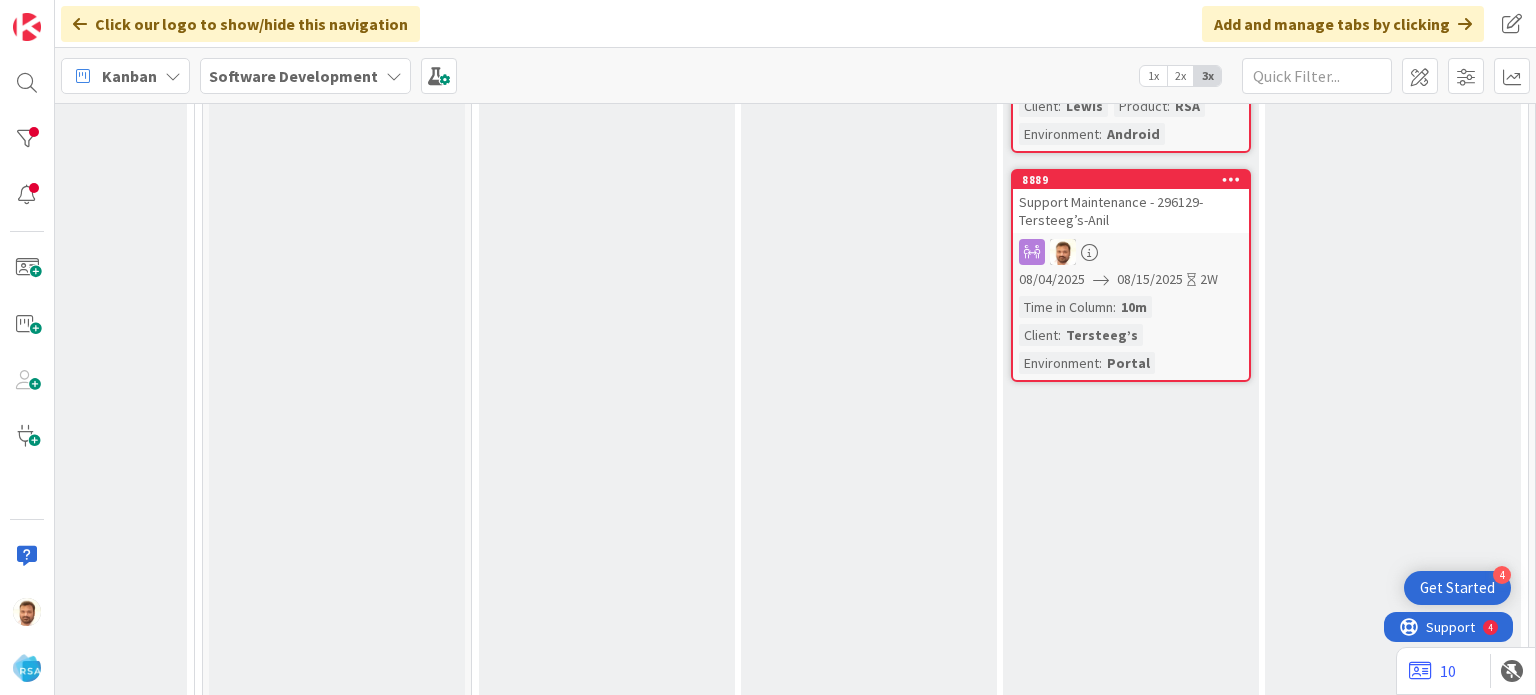 click on "Support Maintenance - 296129-Tersteeg’s-Anil" at bounding box center [1131, 211] 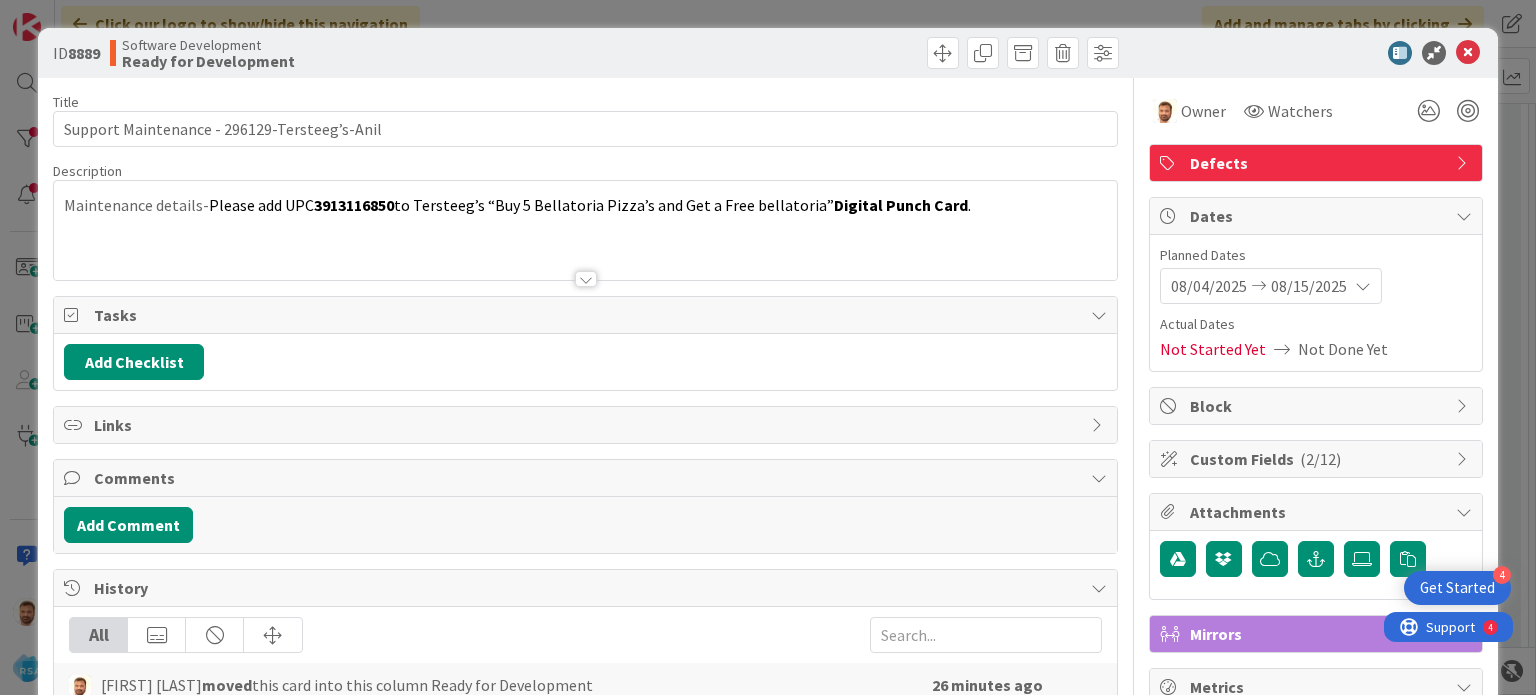scroll, scrollTop: 0, scrollLeft: 0, axis: both 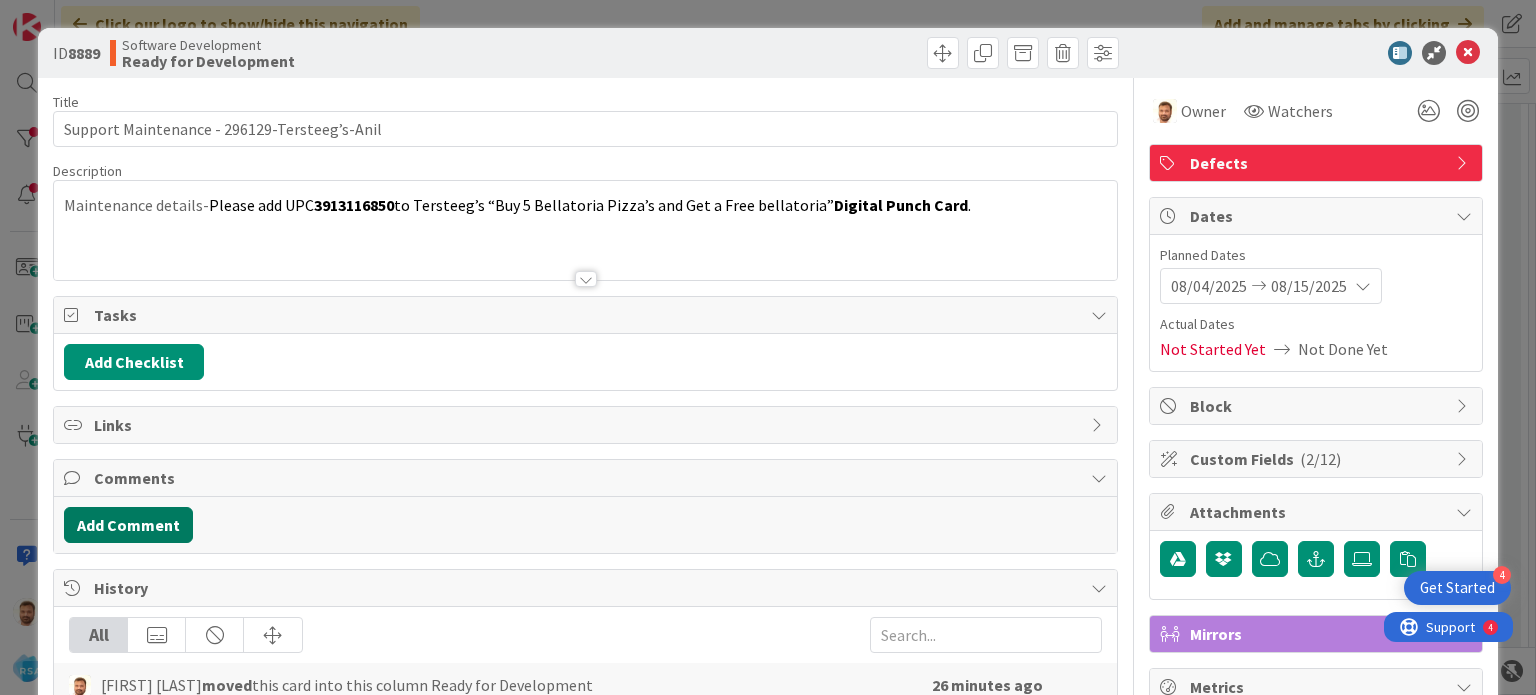 click on "Add Comment" at bounding box center [128, 525] 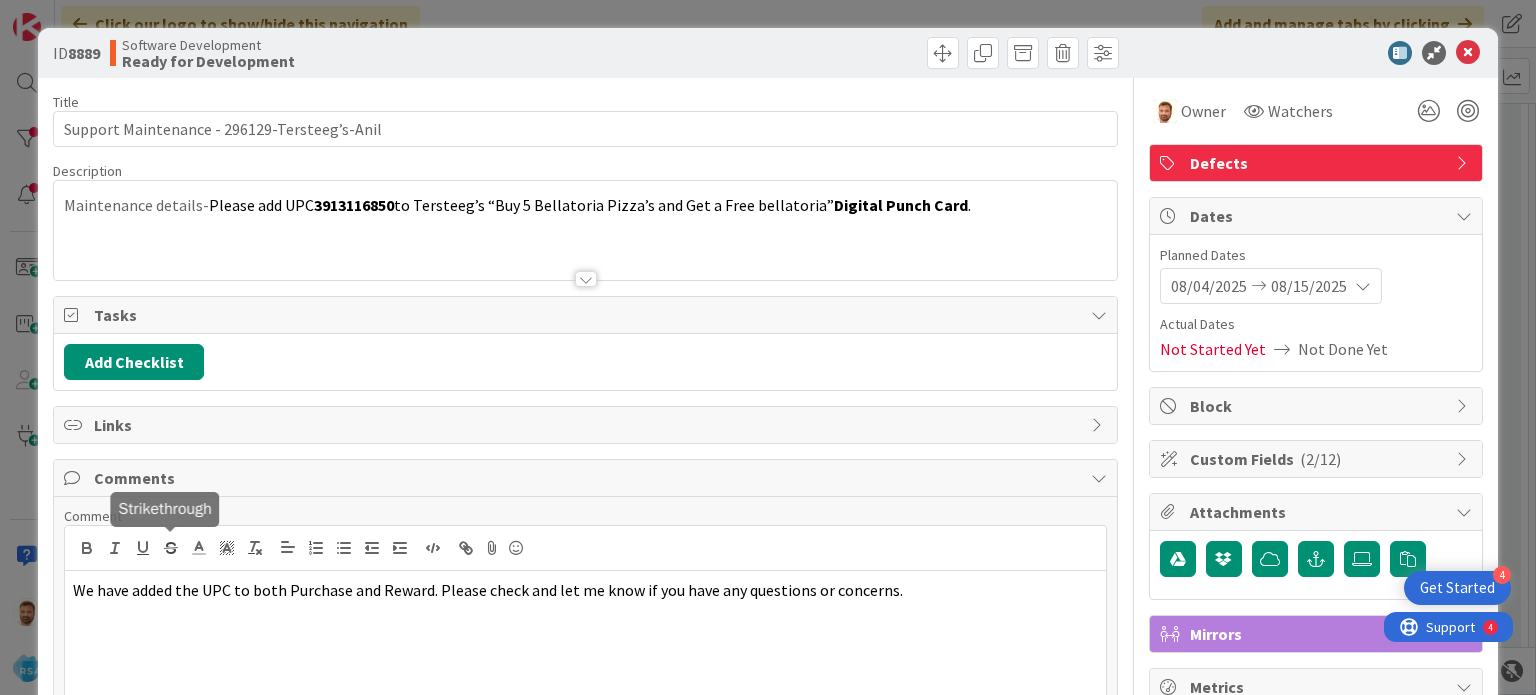 scroll, scrollTop: 300, scrollLeft: 0, axis: vertical 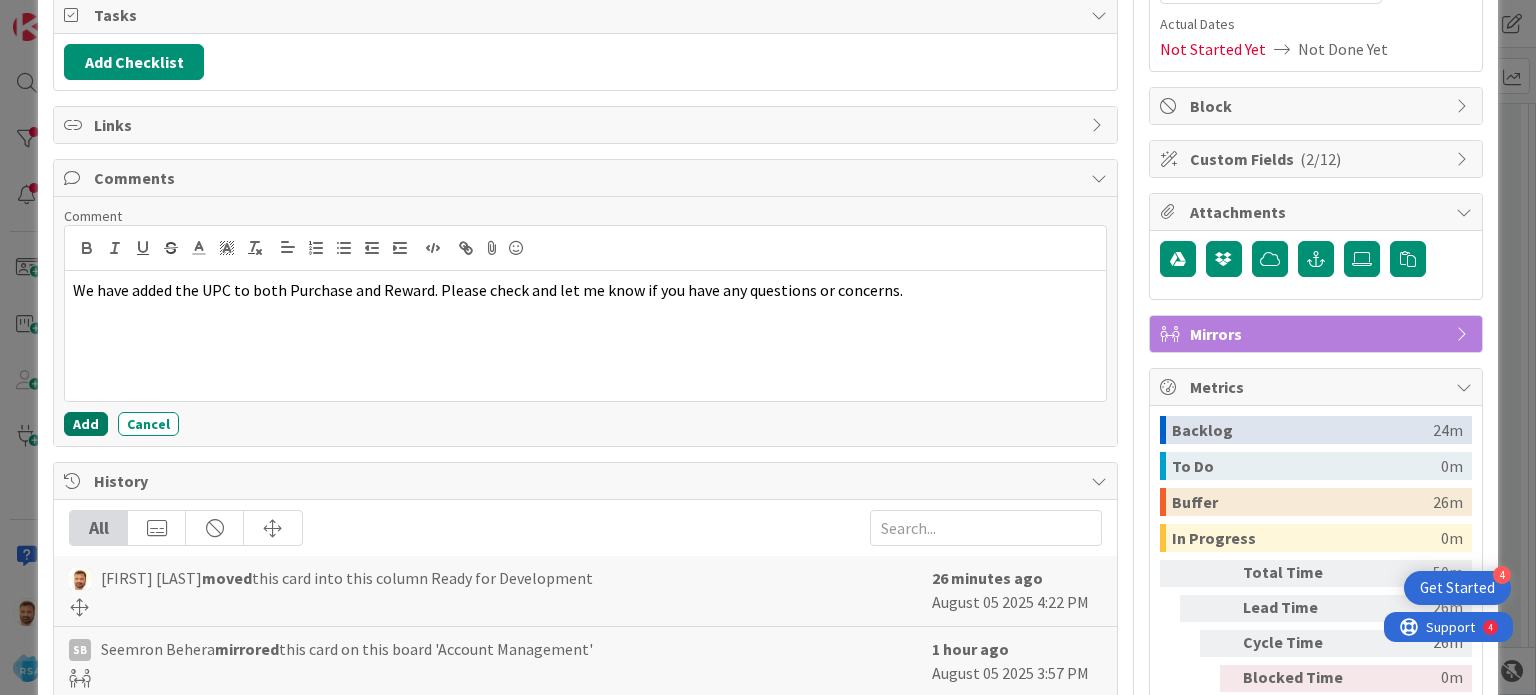 click on "Add" at bounding box center (86, 424) 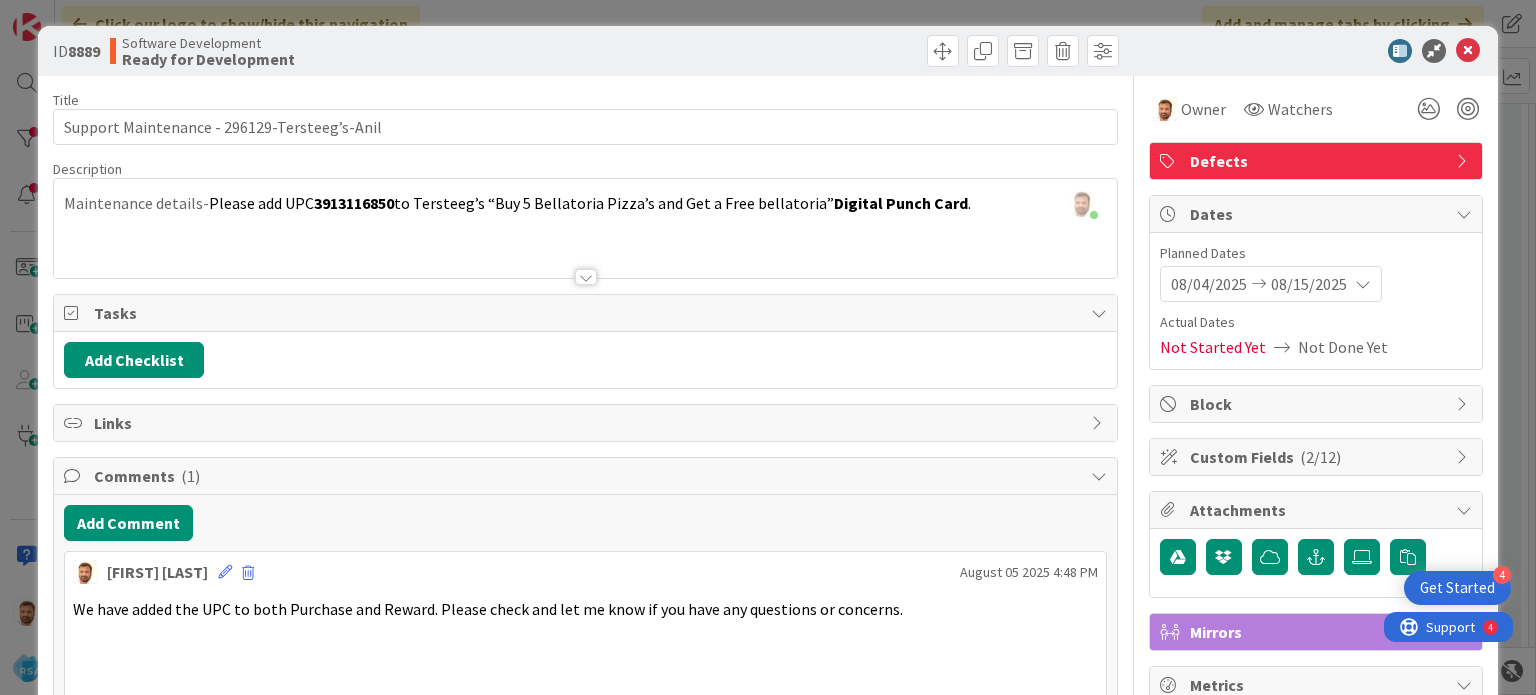 scroll, scrollTop: 0, scrollLeft: 0, axis: both 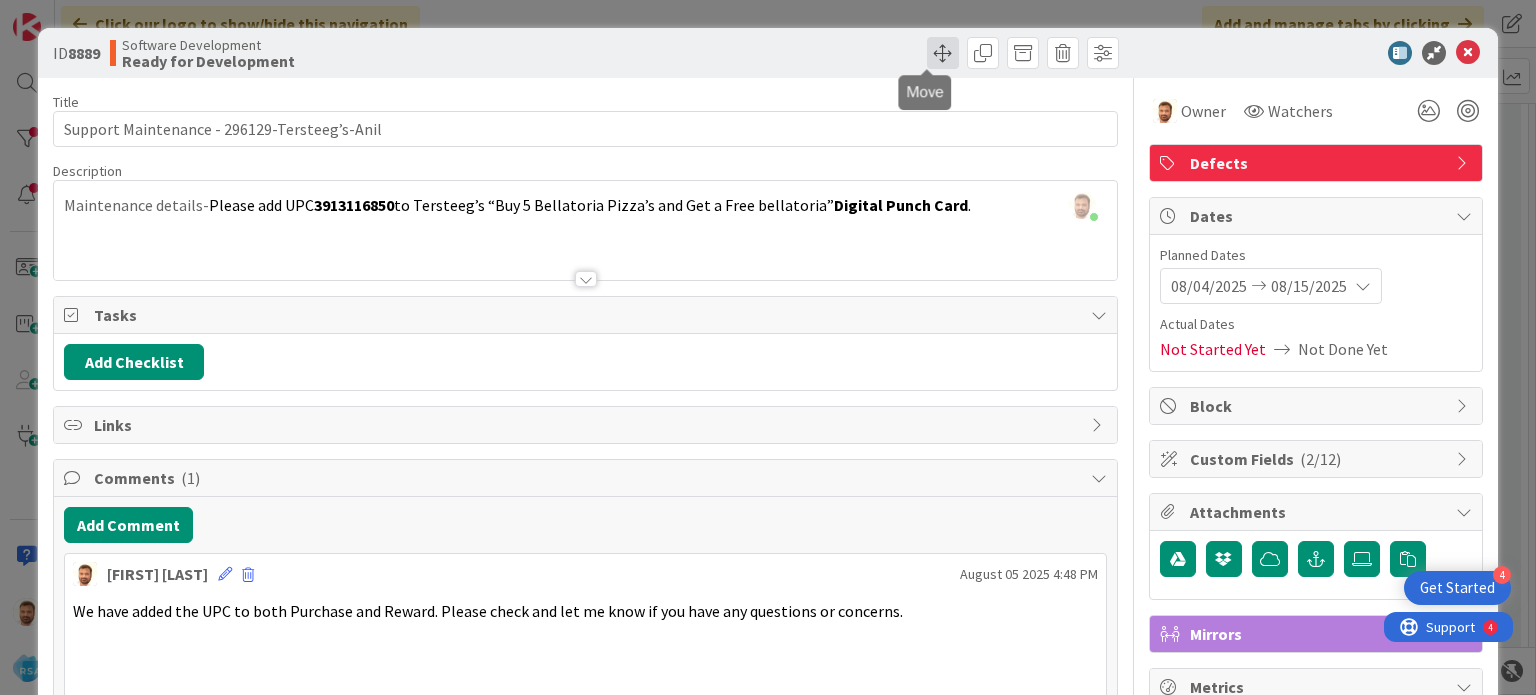 click at bounding box center [943, 53] 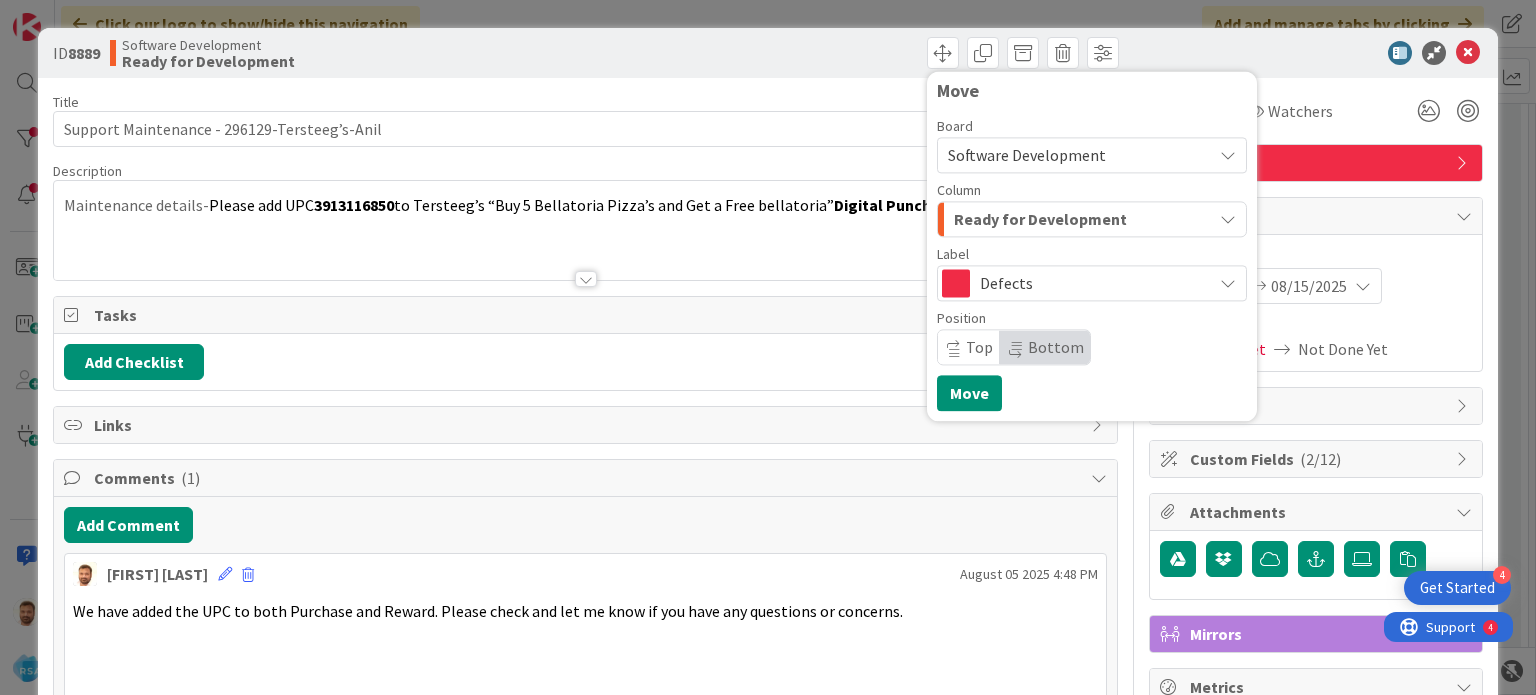 click on "Ready for Development" at bounding box center [1040, 219] 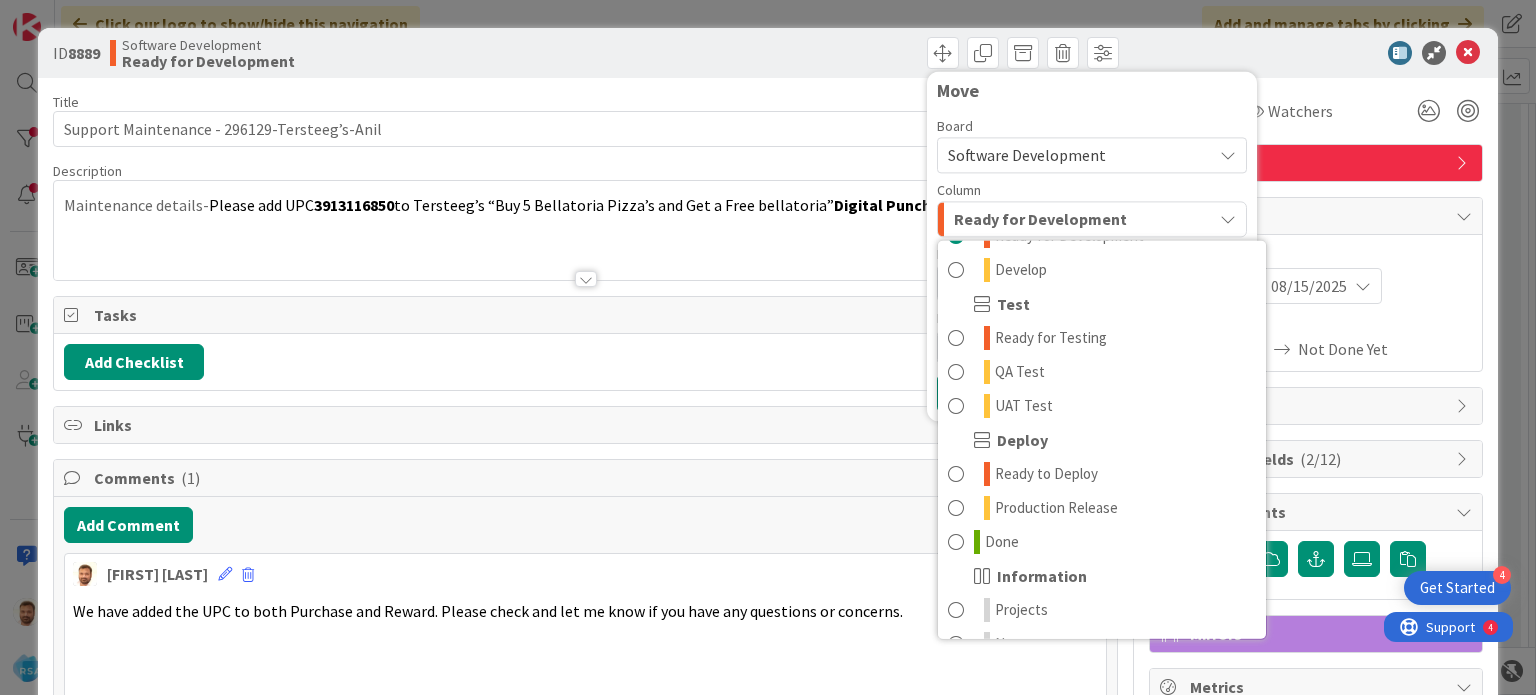 scroll, scrollTop: 569, scrollLeft: 0, axis: vertical 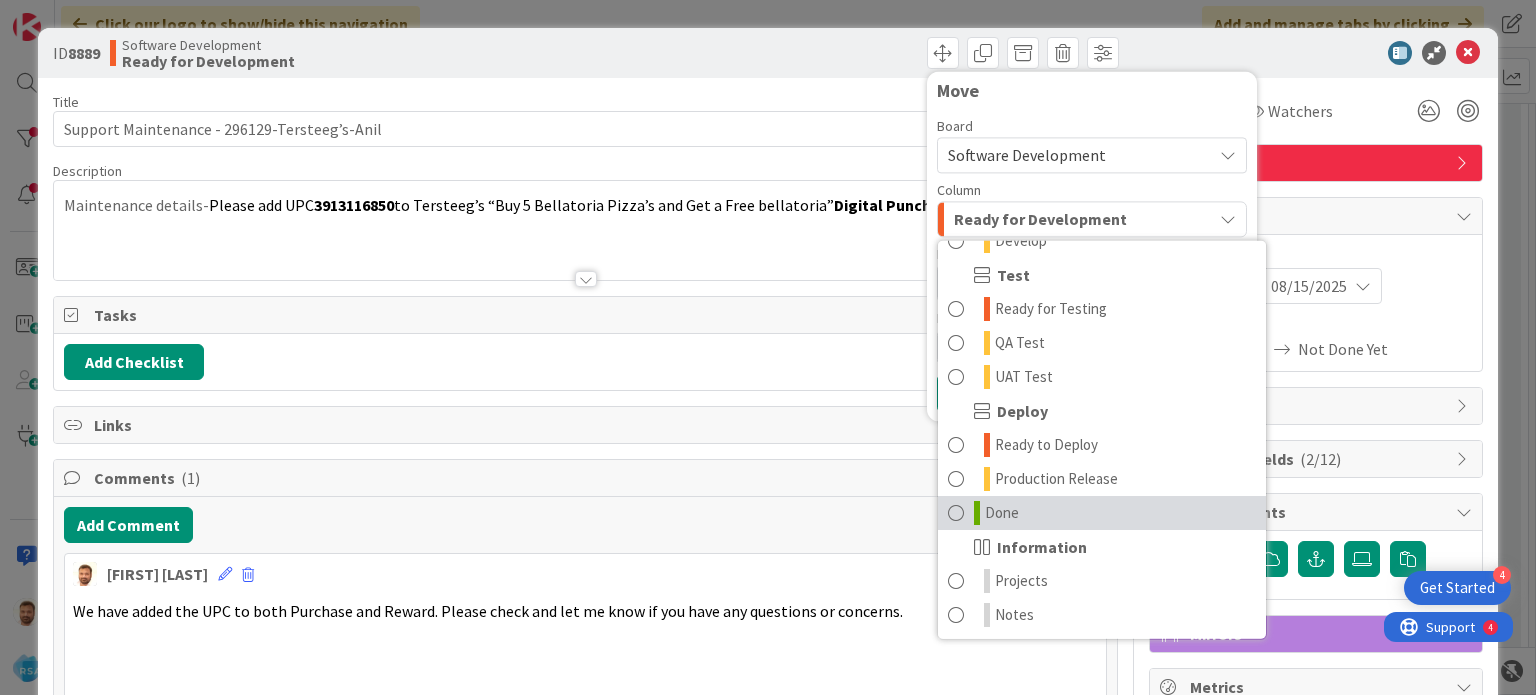 click on "Done" at bounding box center [1102, 513] 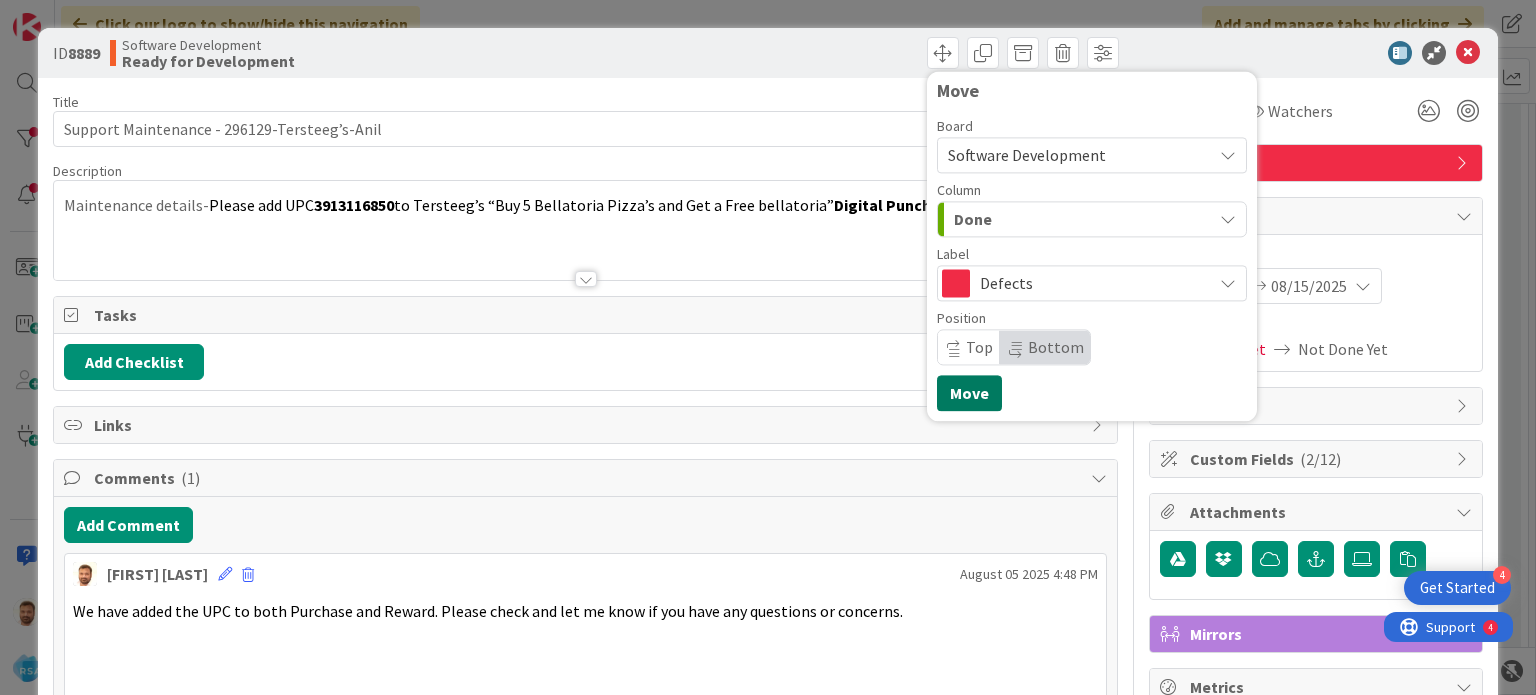 click on "Move" at bounding box center [969, 393] 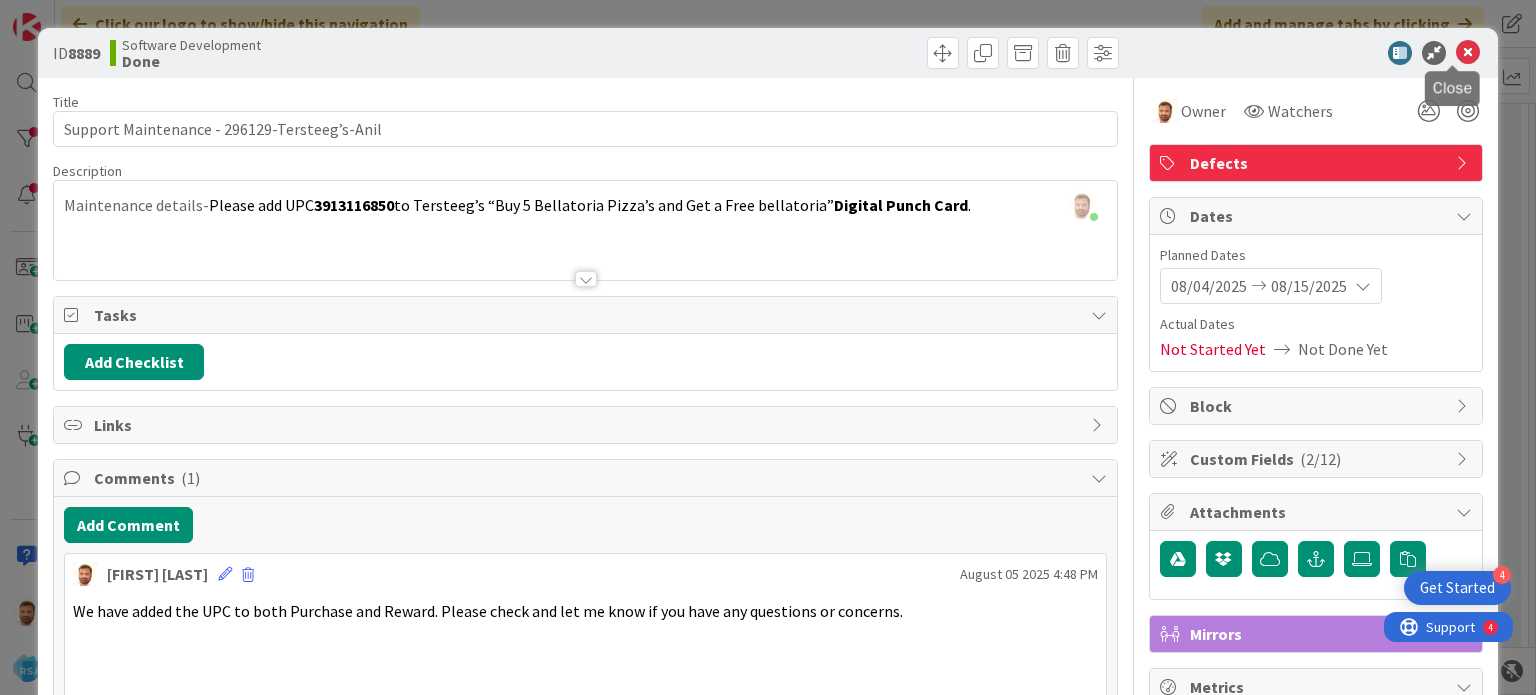 click at bounding box center [1468, 53] 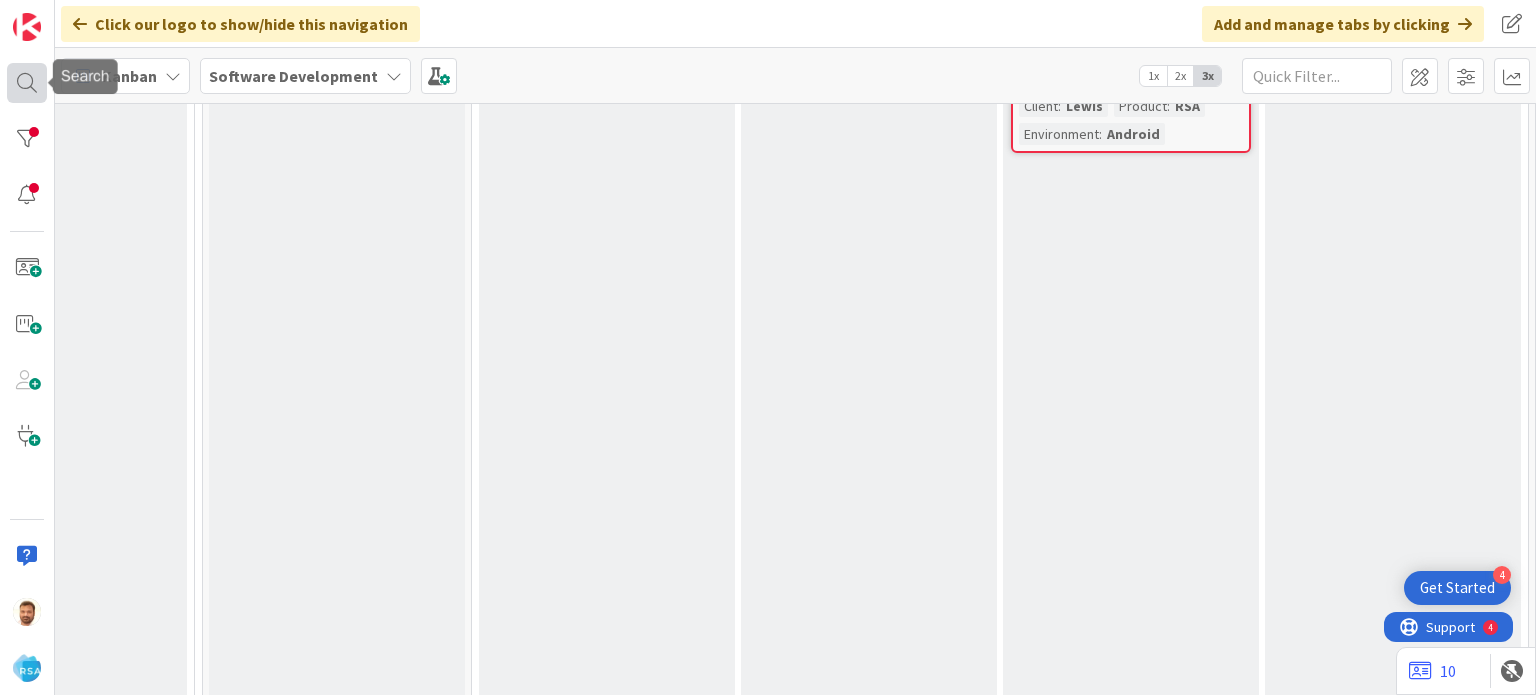 scroll, scrollTop: 0, scrollLeft: 0, axis: both 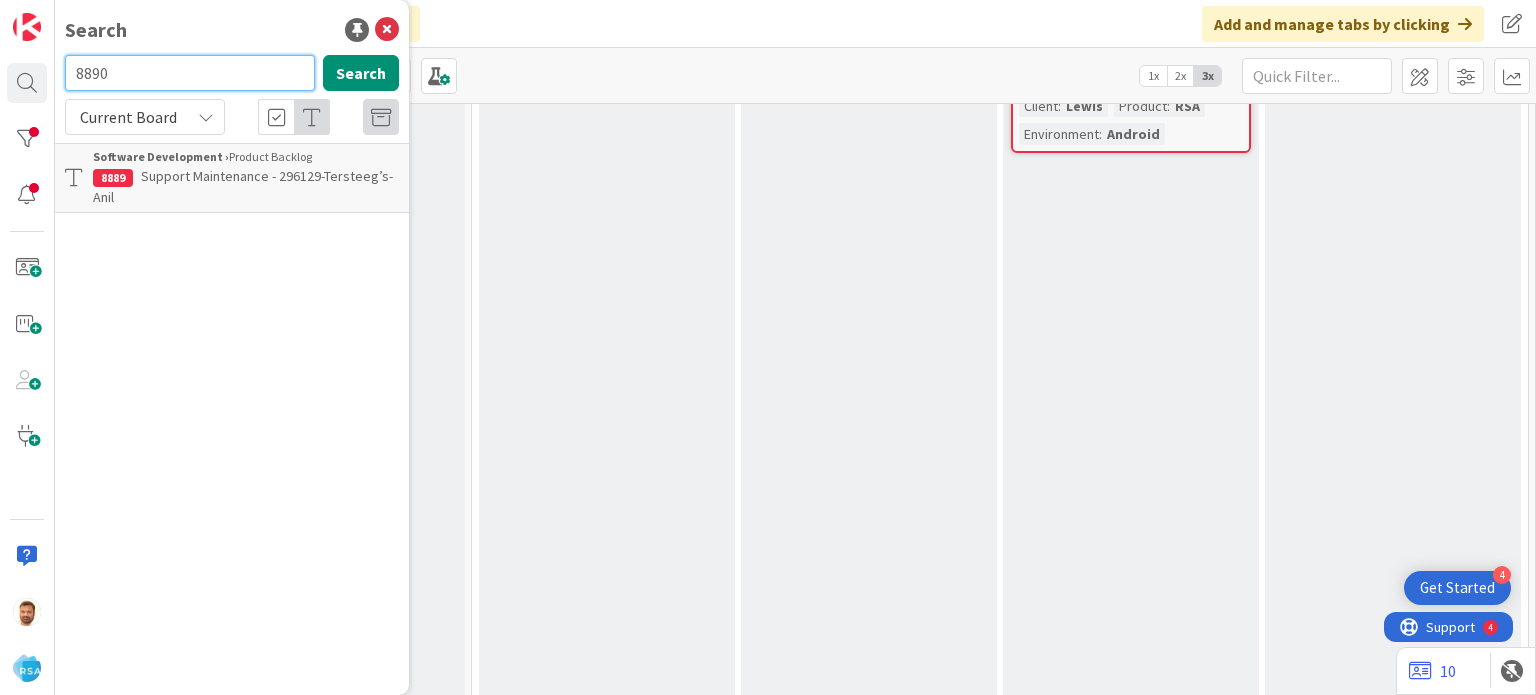 type on "8890" 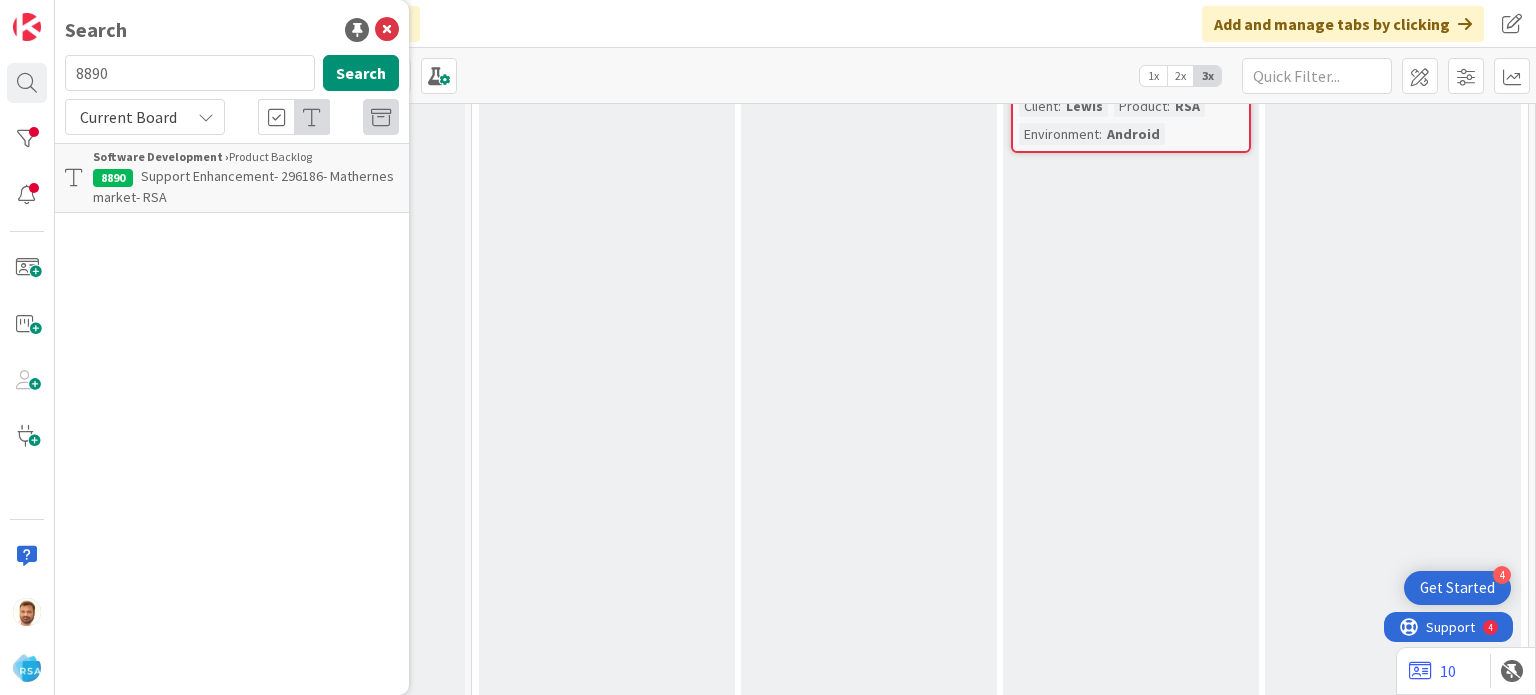 click on "Support Enhancement- 296186- Mathernes market- RSA" at bounding box center (243, 186) 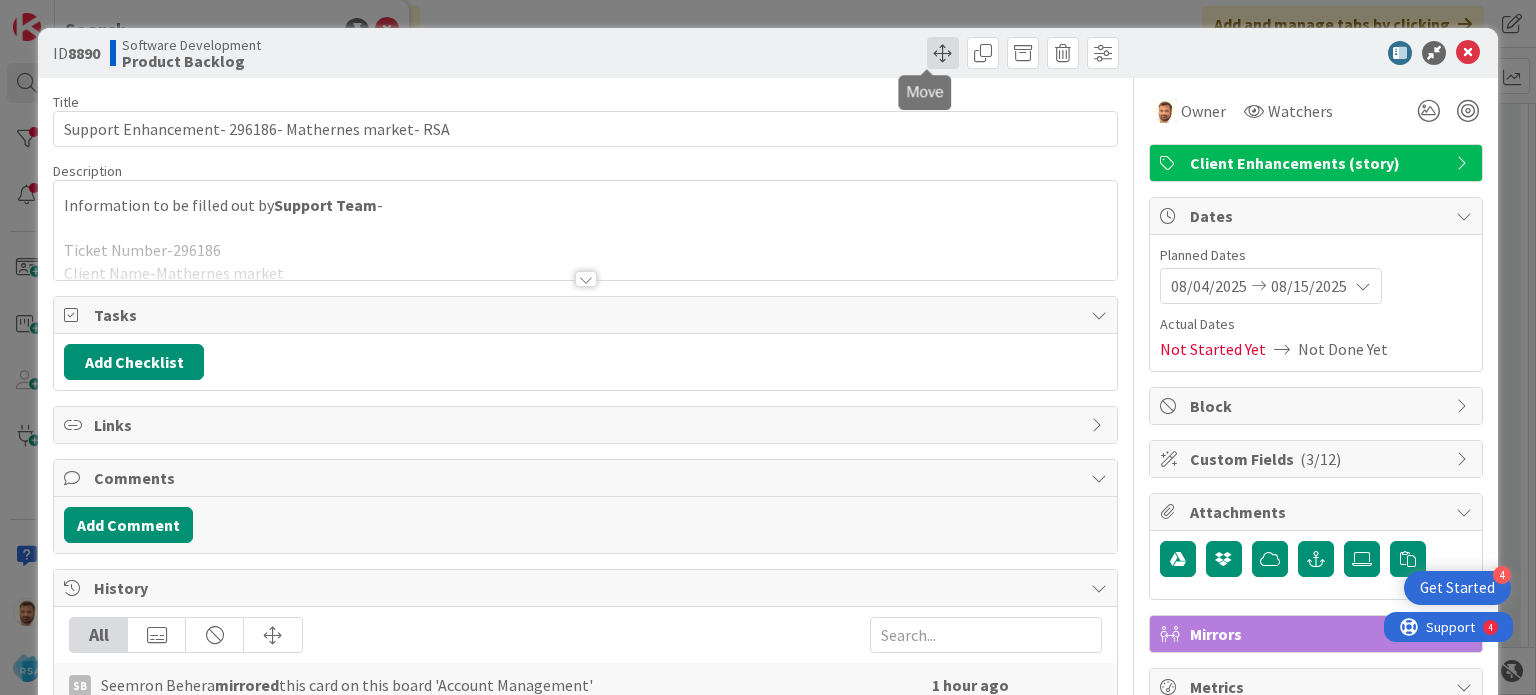 scroll, scrollTop: 0, scrollLeft: 0, axis: both 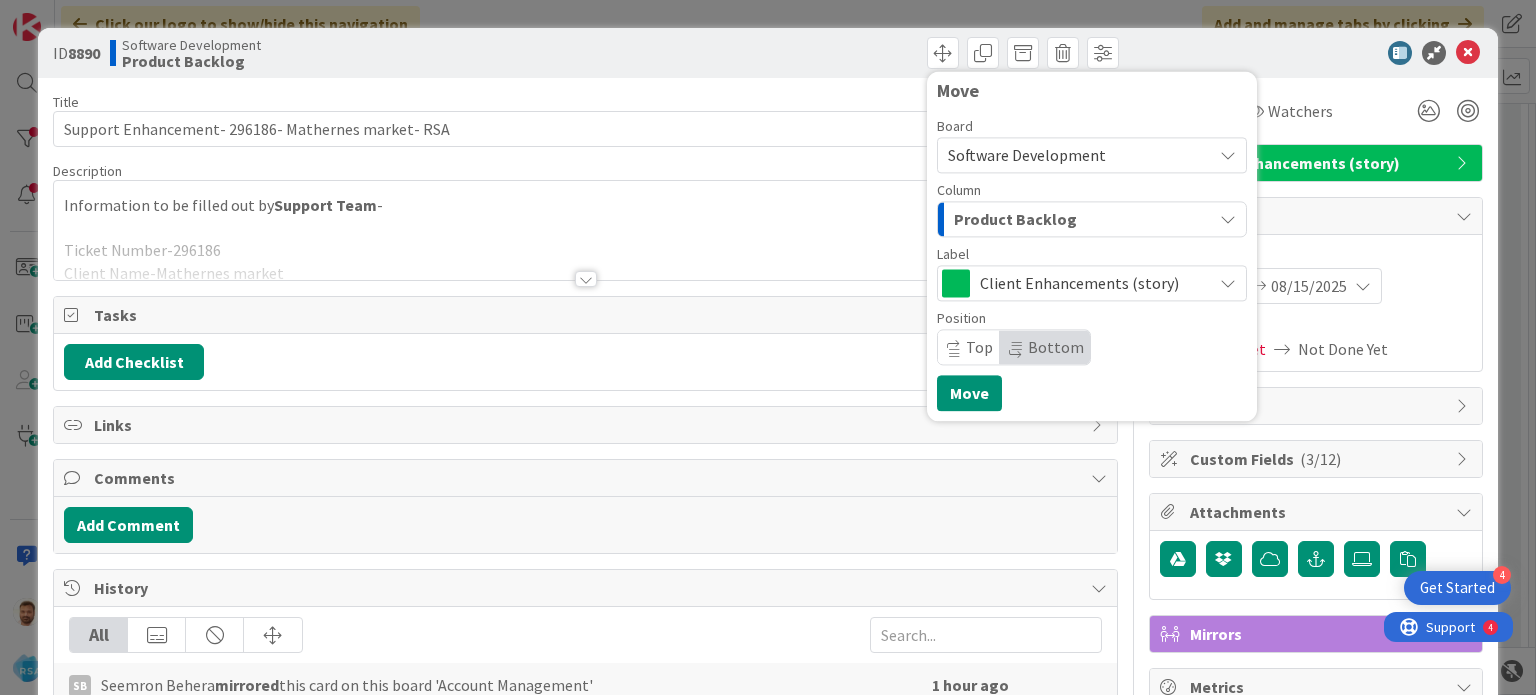 click on "Product Backlog" at bounding box center (1015, 219) 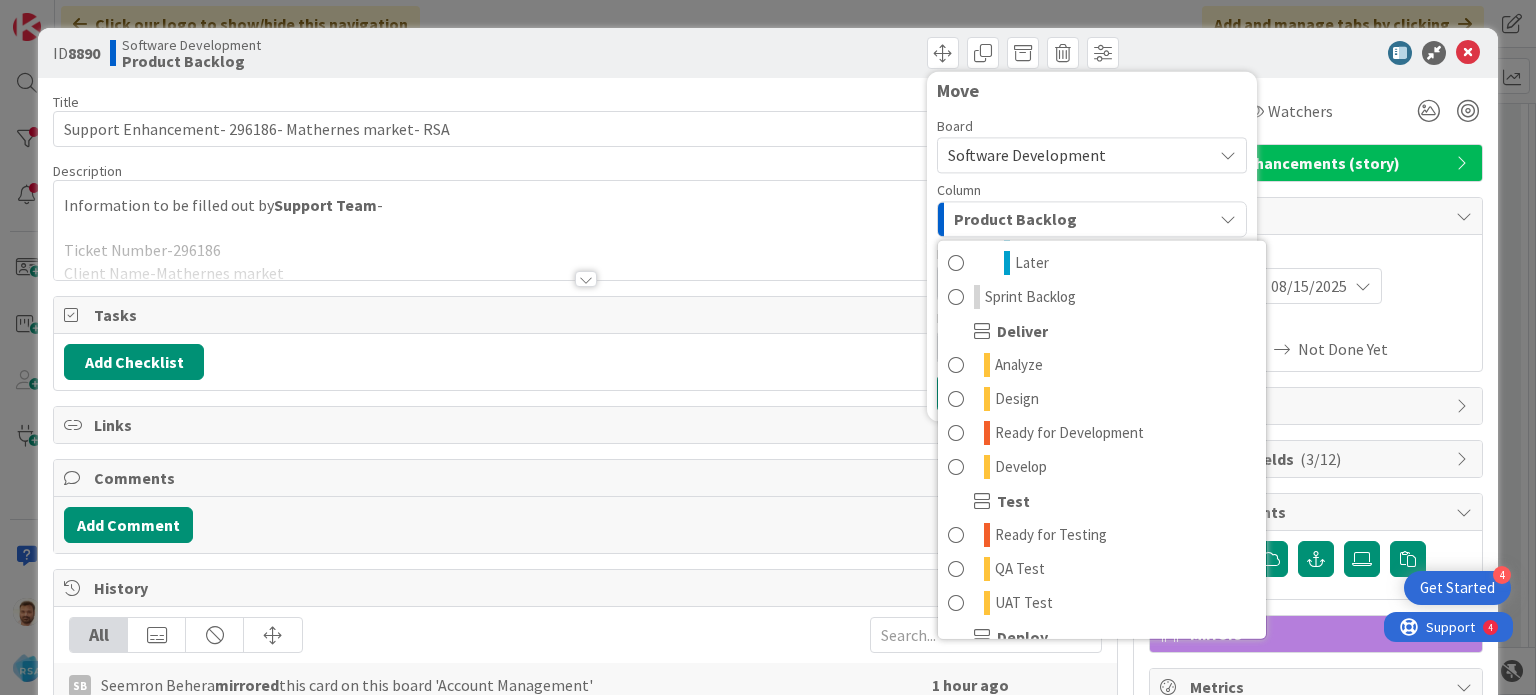 scroll, scrollTop: 400, scrollLeft: 0, axis: vertical 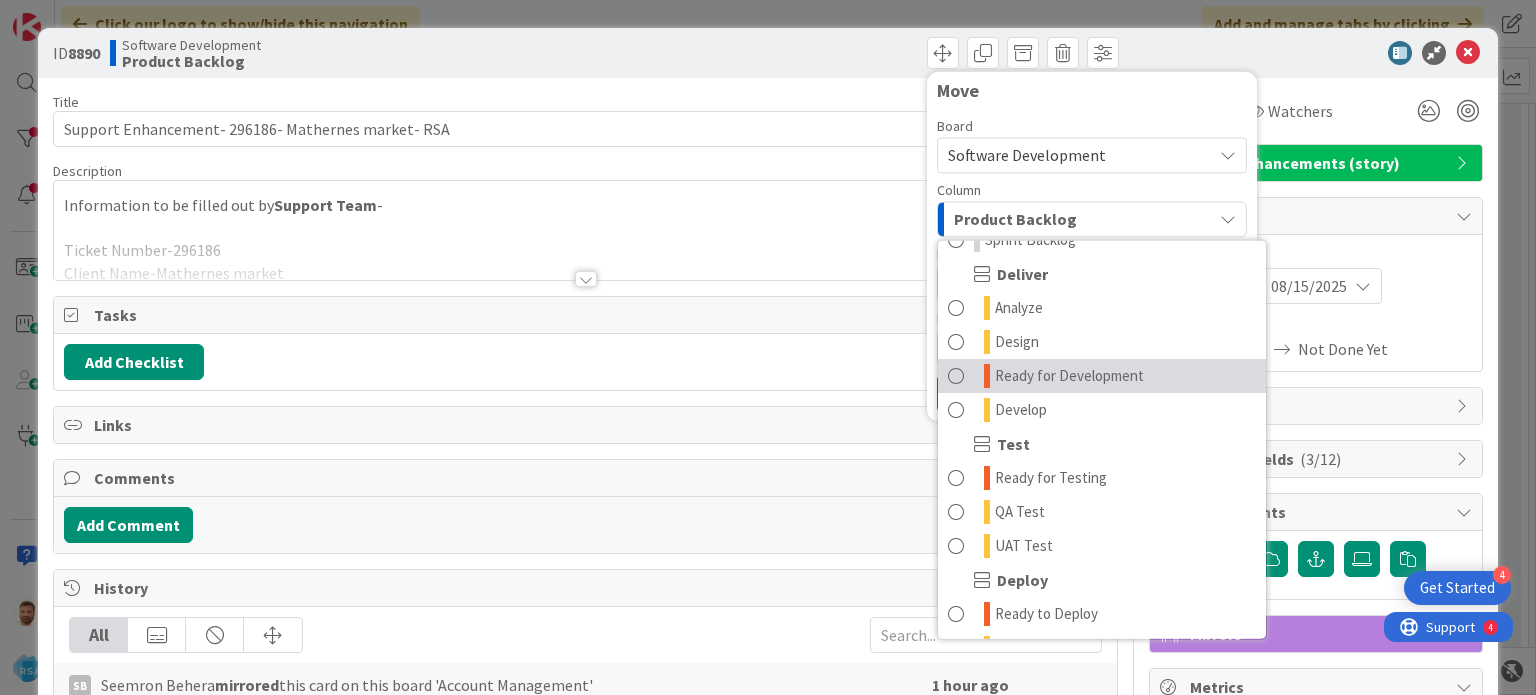 click on "Ready for Development" at bounding box center [1069, 376] 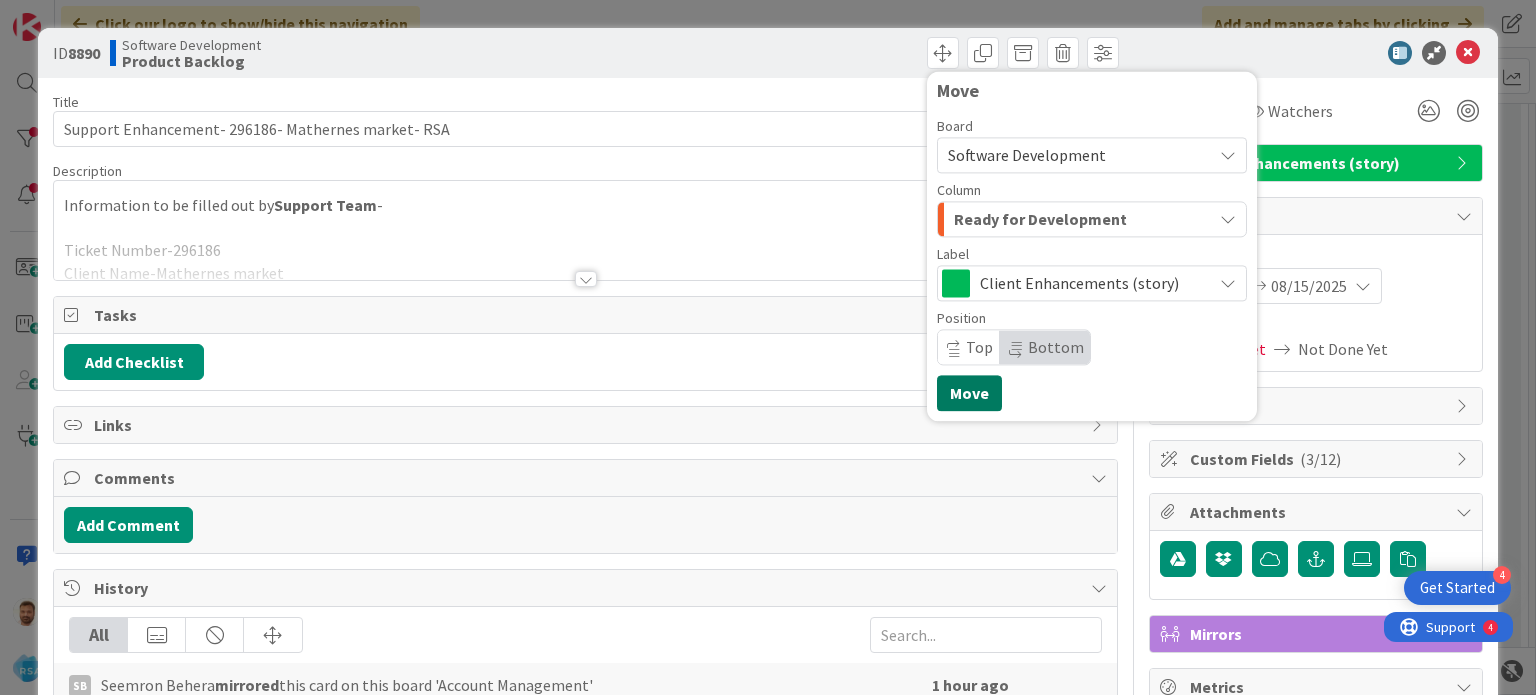 click on "Move" at bounding box center (969, 393) 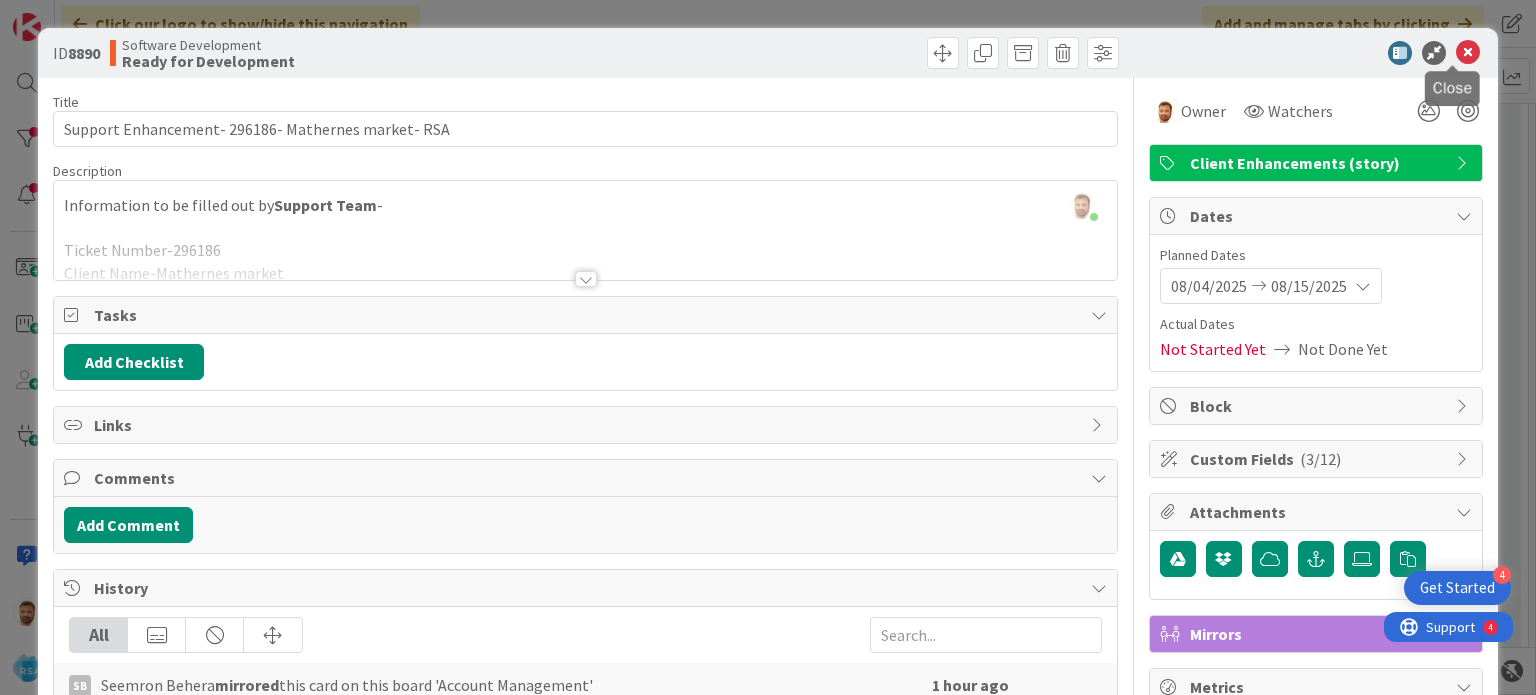 click at bounding box center (1468, 53) 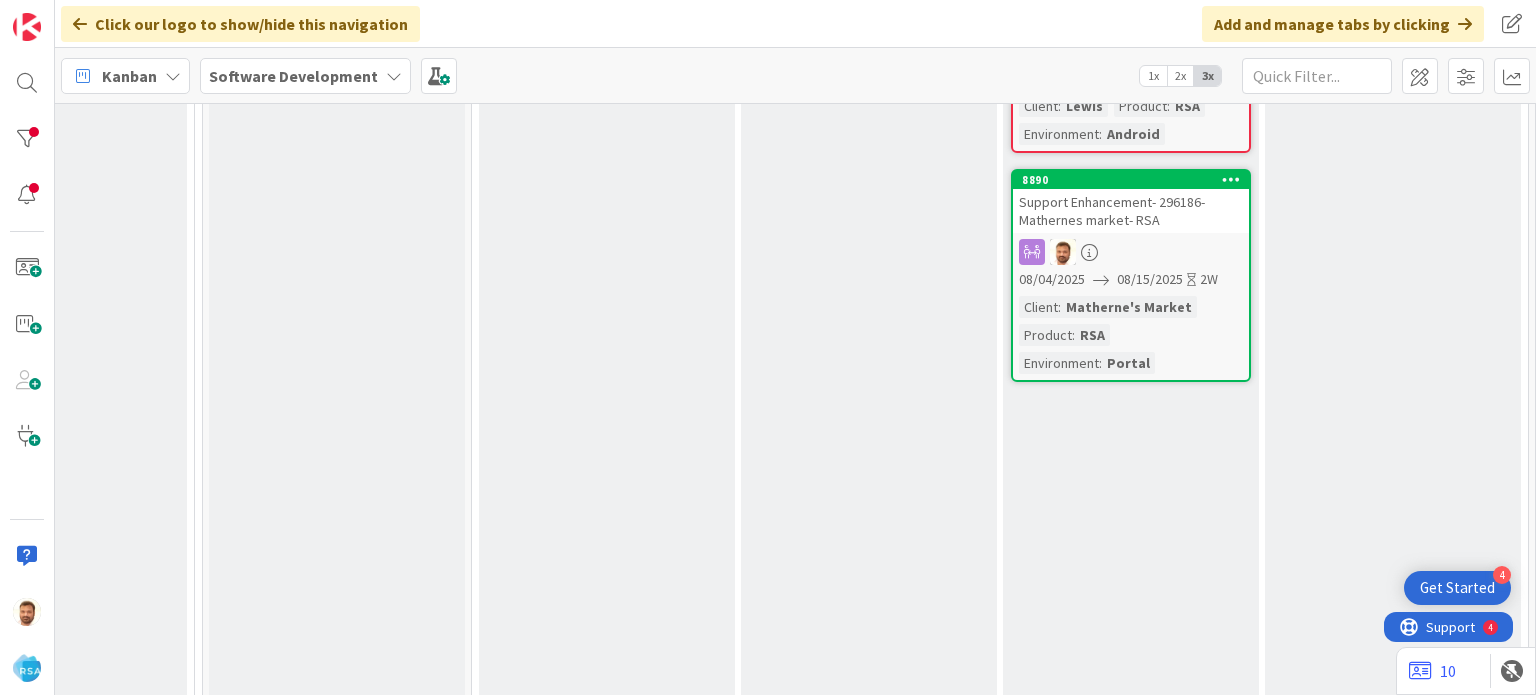 scroll, scrollTop: 0, scrollLeft: 0, axis: both 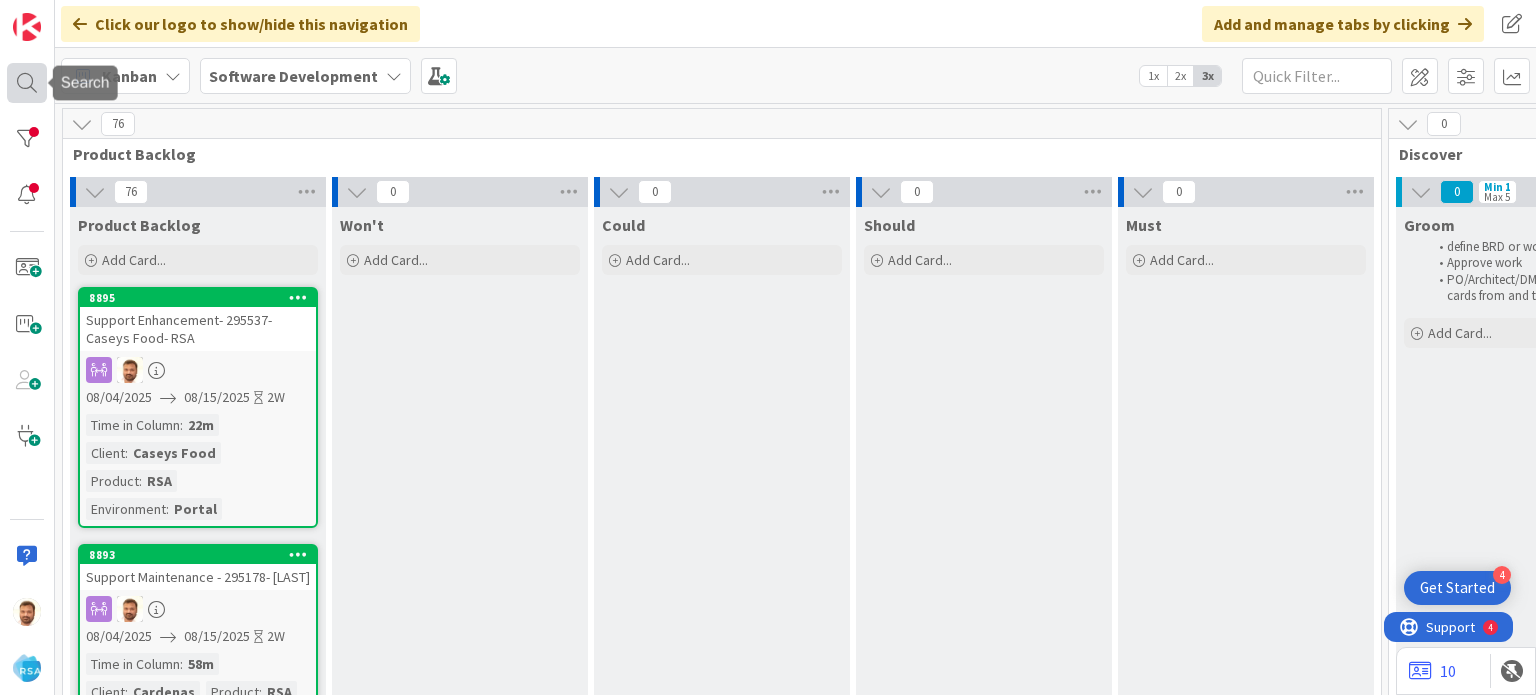 click at bounding box center [27, 83] 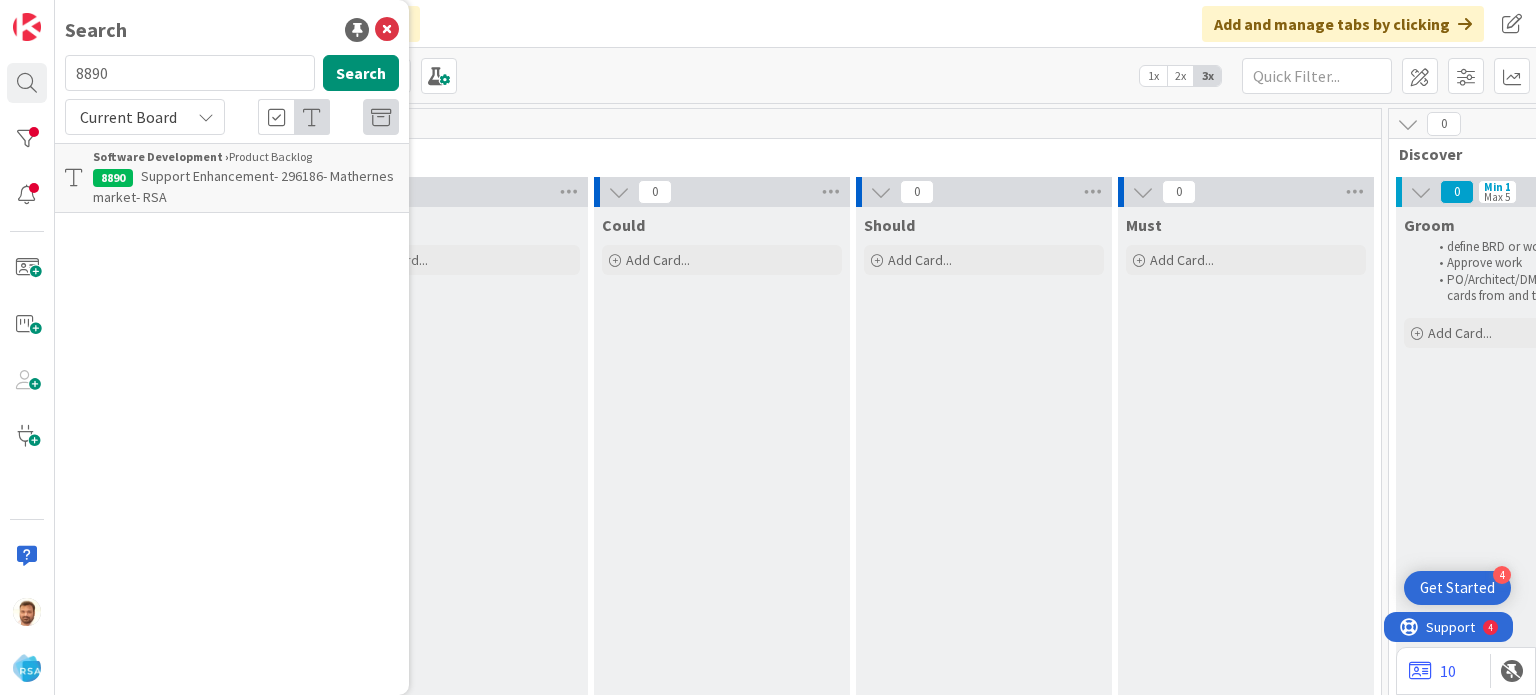 click on "Support Enhancement- 296186- Mathernes market- RSA" at bounding box center (243, 186) 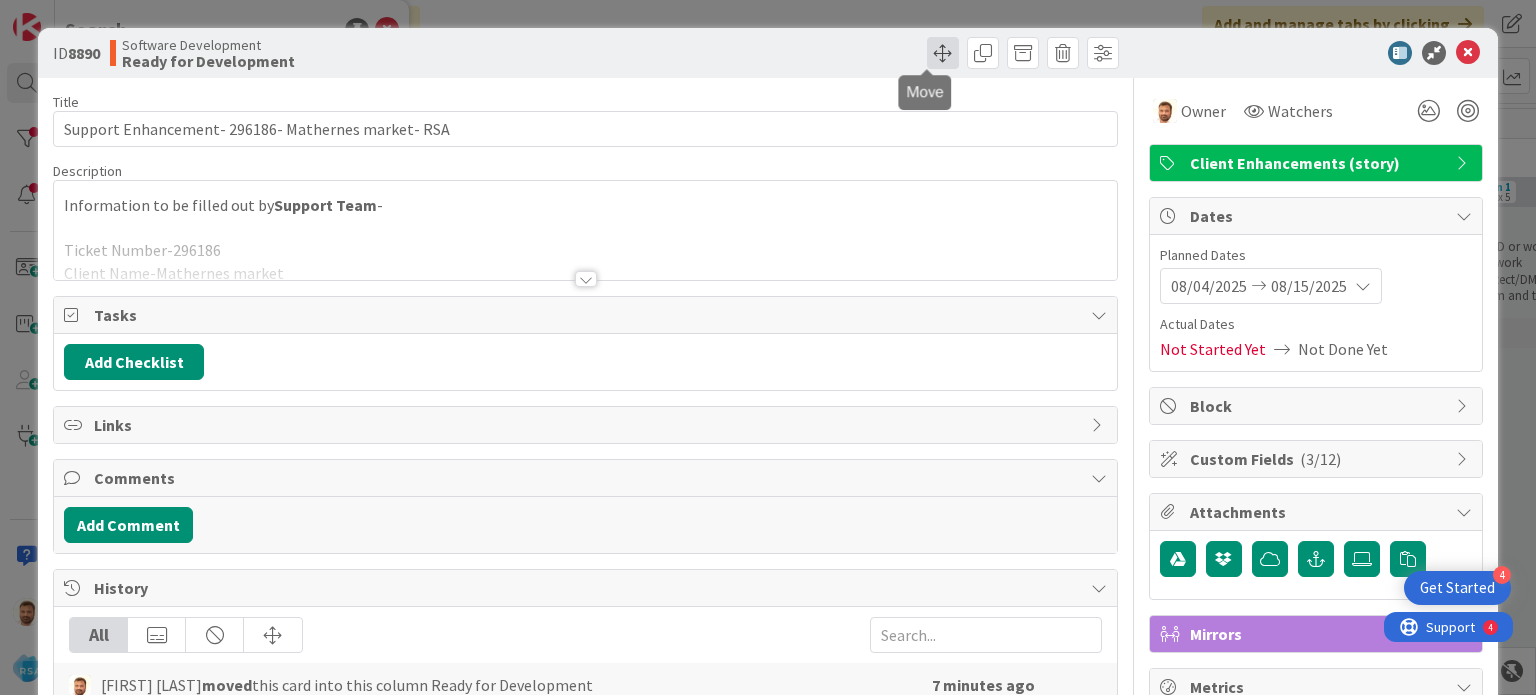 scroll, scrollTop: 0, scrollLeft: 0, axis: both 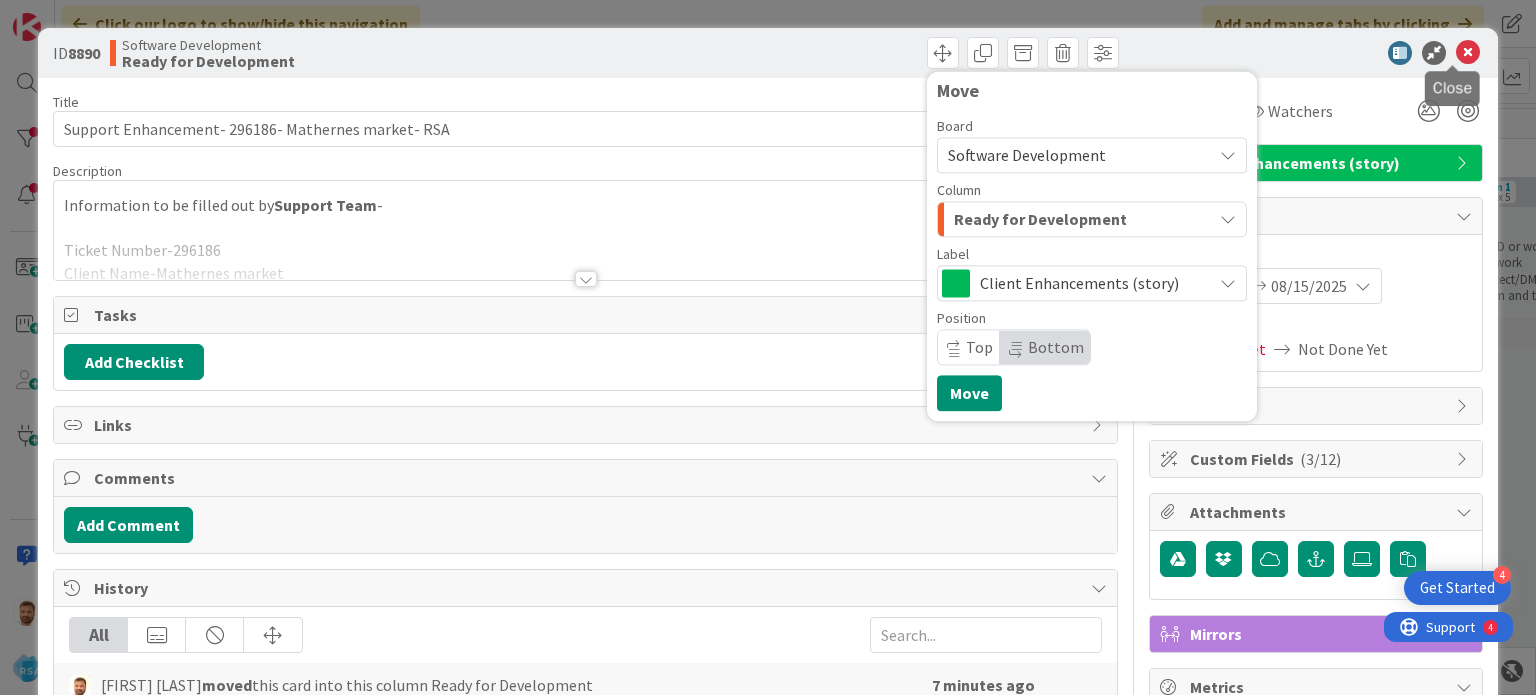 click at bounding box center (1468, 53) 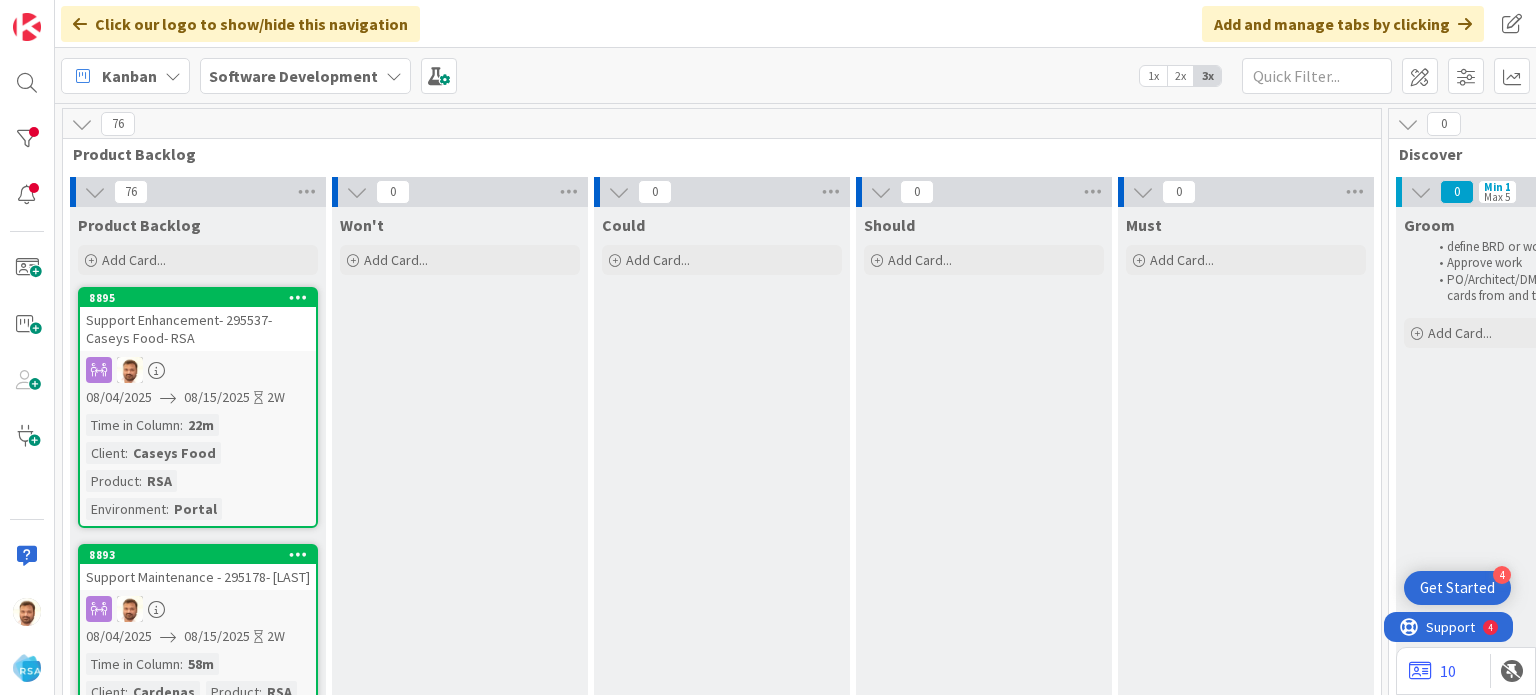 scroll, scrollTop: 0, scrollLeft: 0, axis: both 